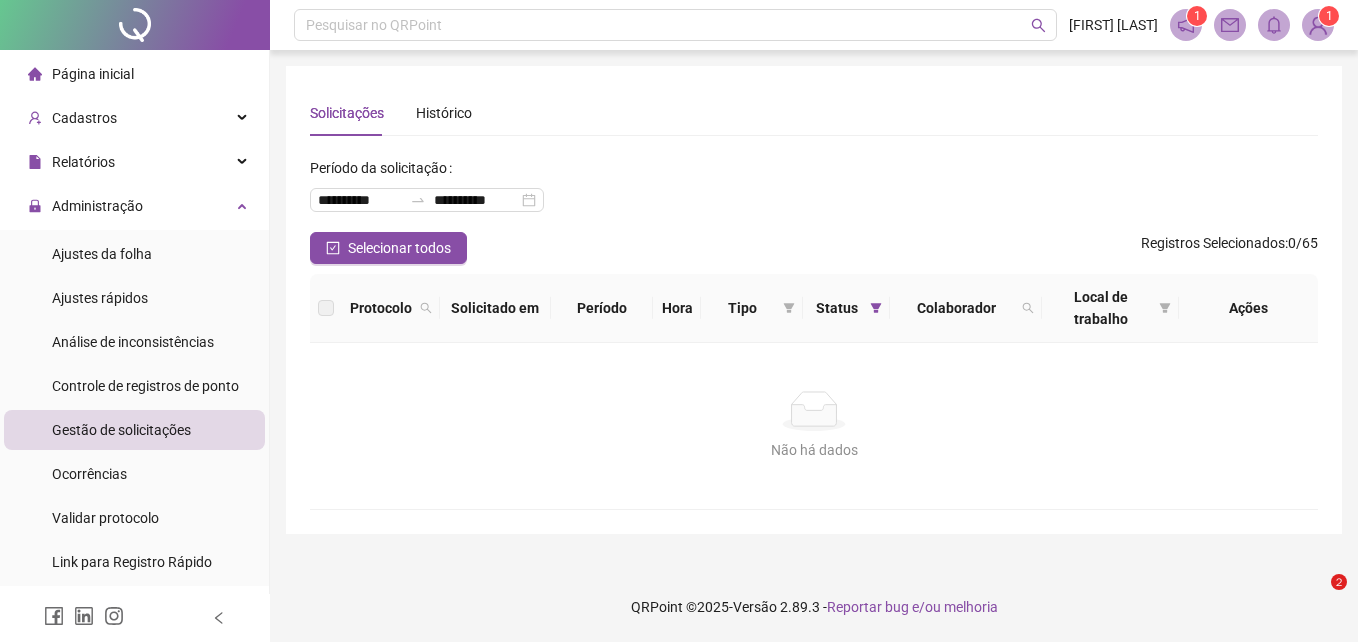 scroll, scrollTop: 0, scrollLeft: 0, axis: both 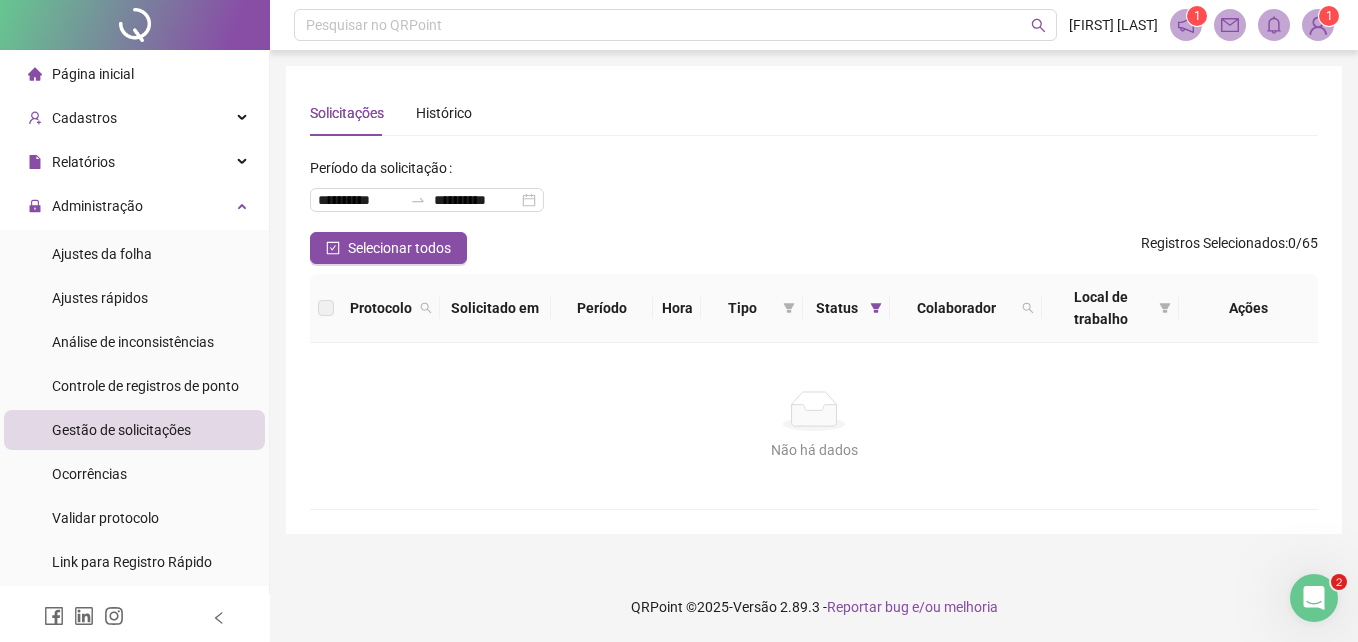 click at bounding box center [1318, 25] 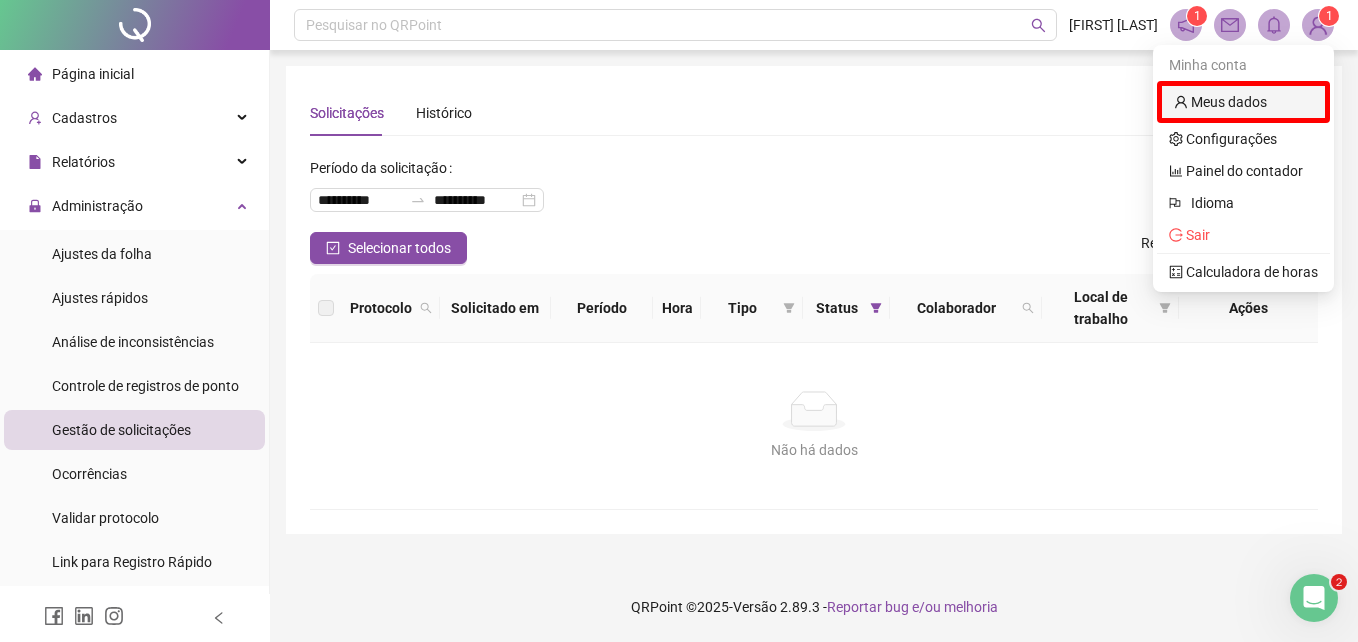click on "Meus dados" at bounding box center [1220, 102] 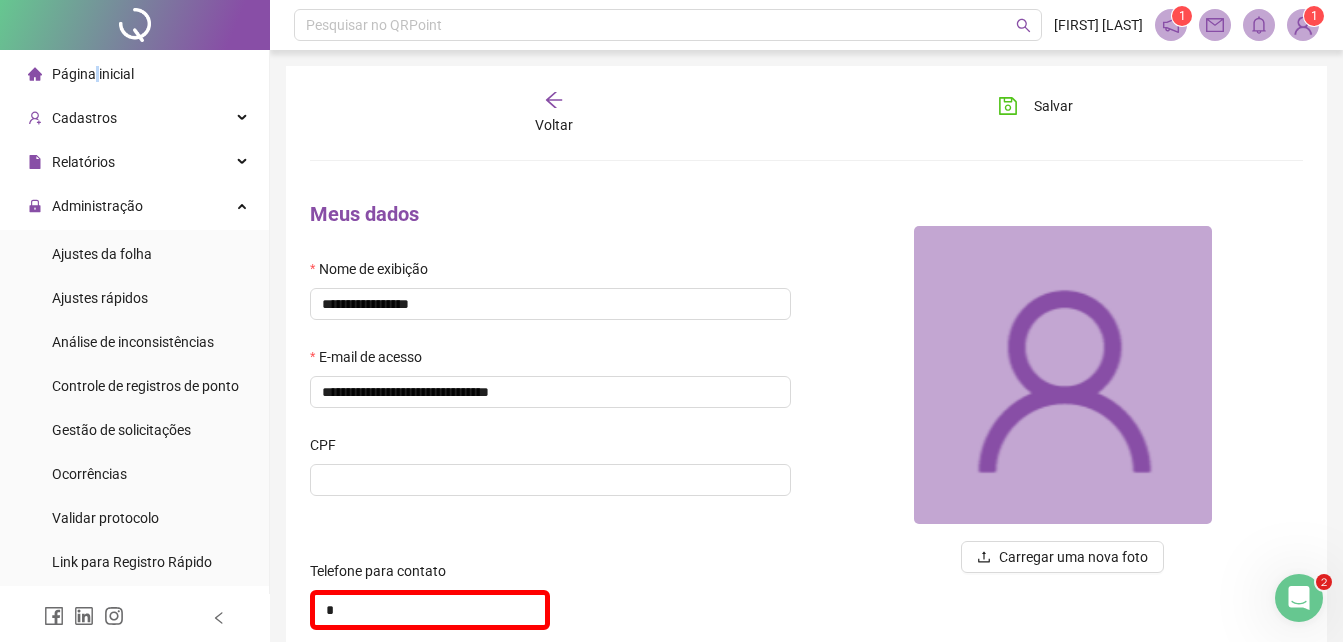 click on "Página inicial" at bounding box center (93, 74) 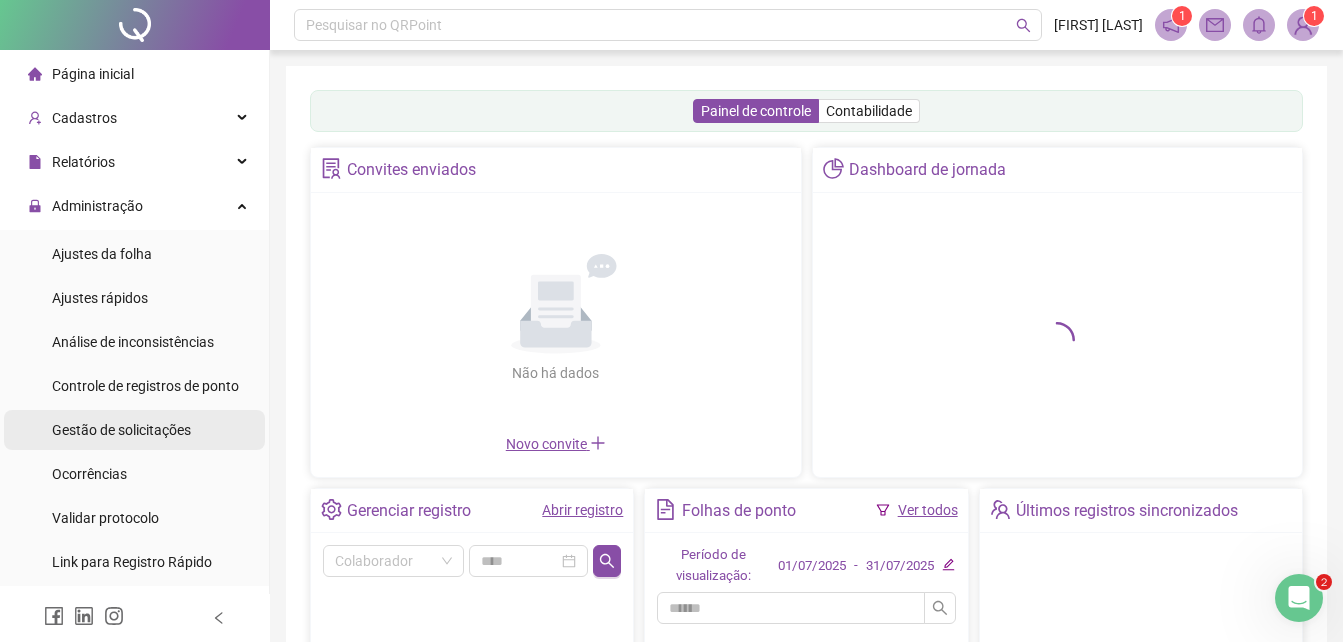 click on "Gestão de solicitações" at bounding box center (121, 430) 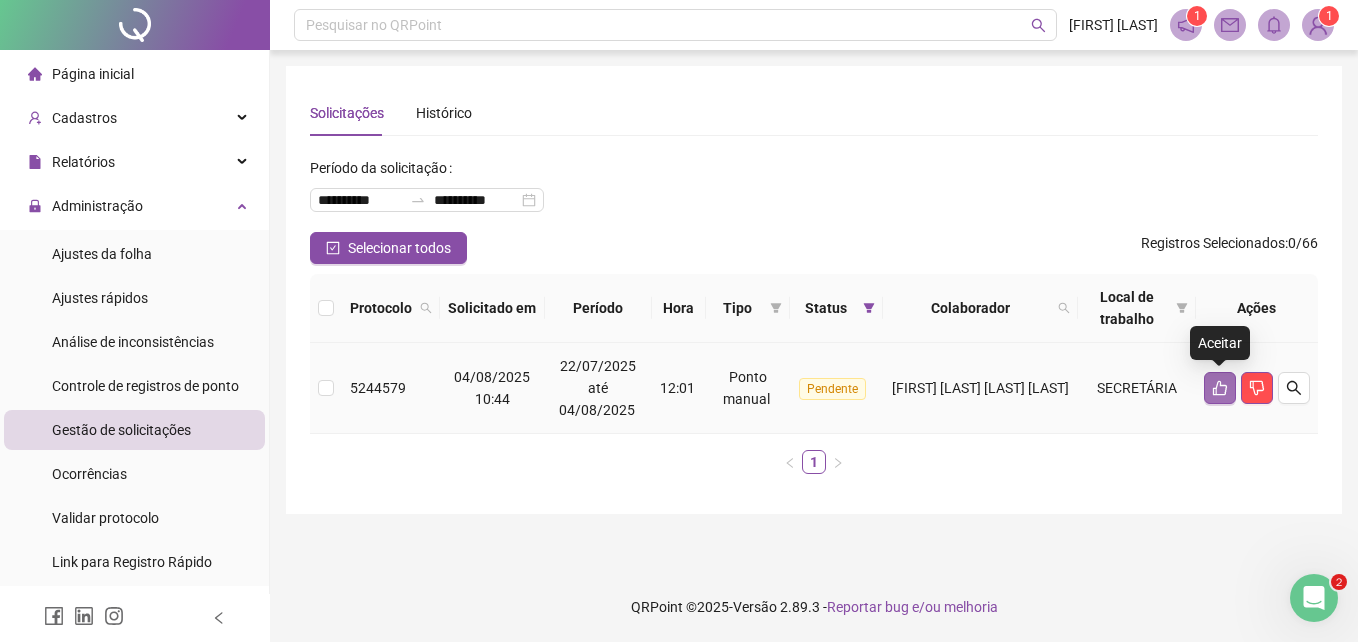 click 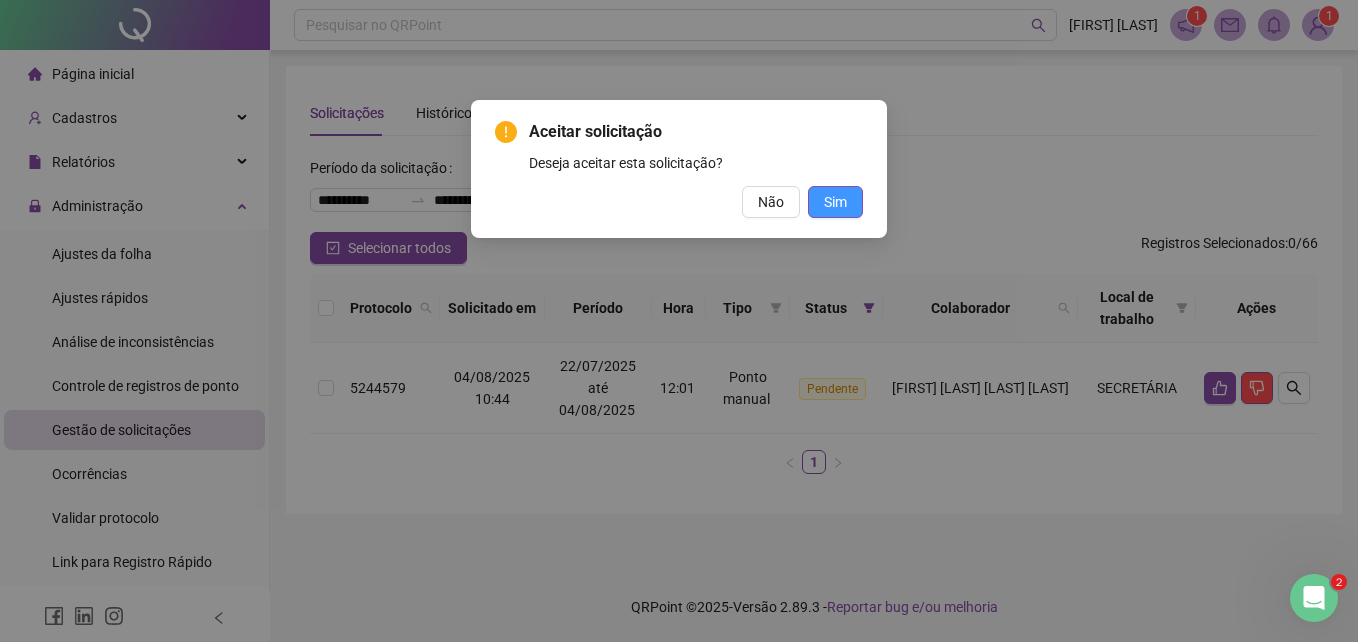 click on "Sim" at bounding box center [835, 202] 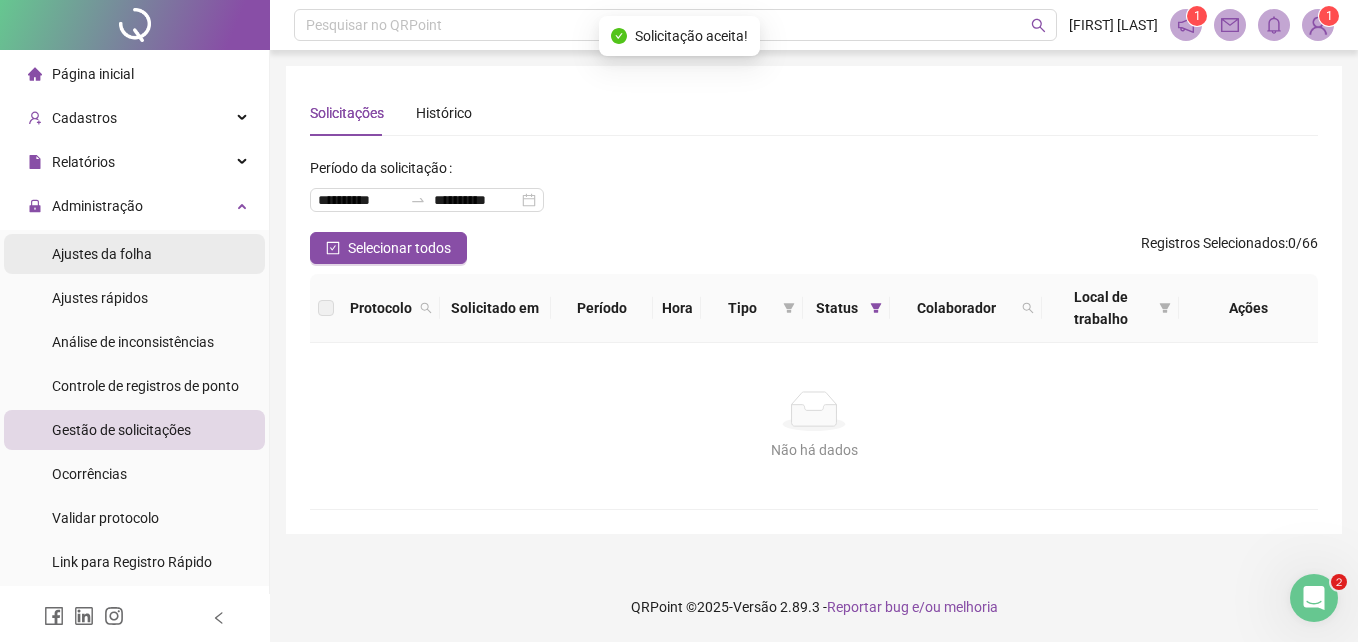 click on "Ajustes da folha" at bounding box center (102, 254) 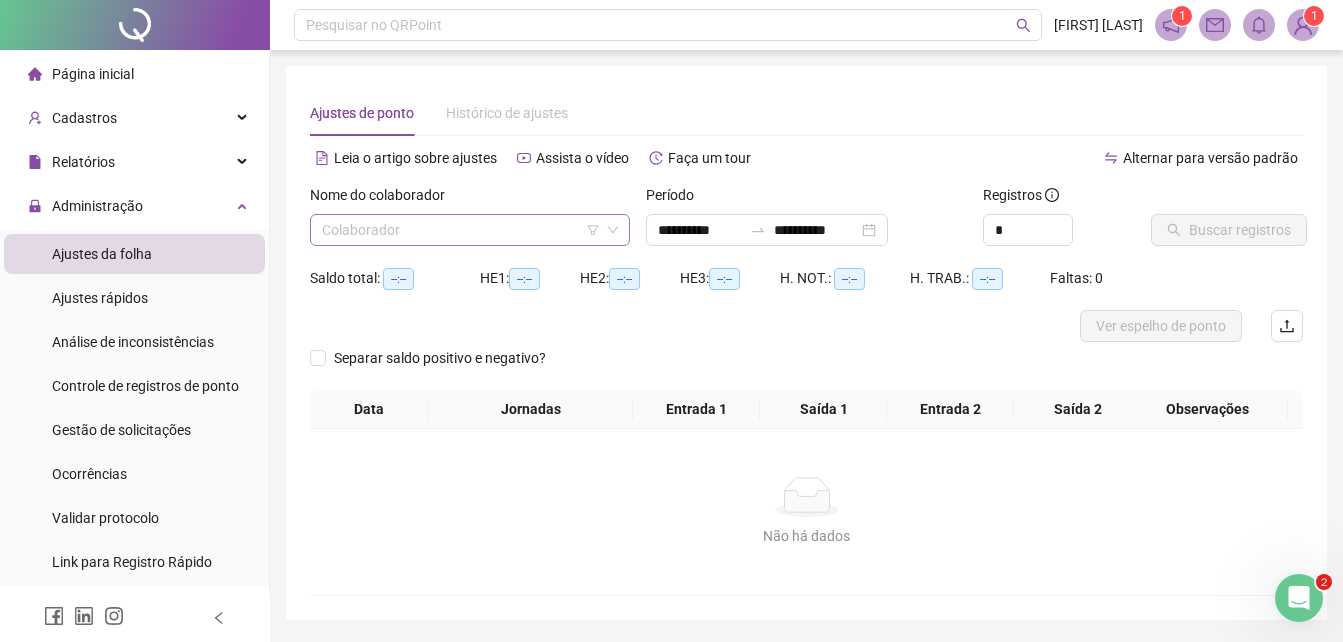 click at bounding box center (461, 230) 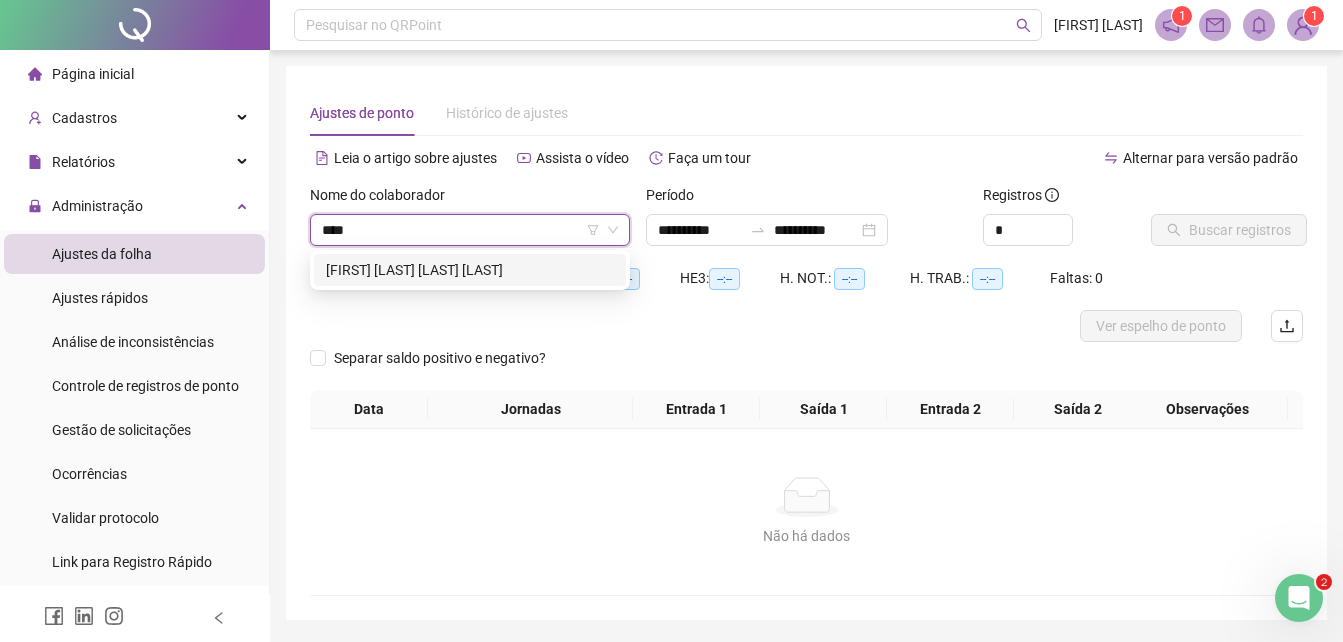 type on "*****" 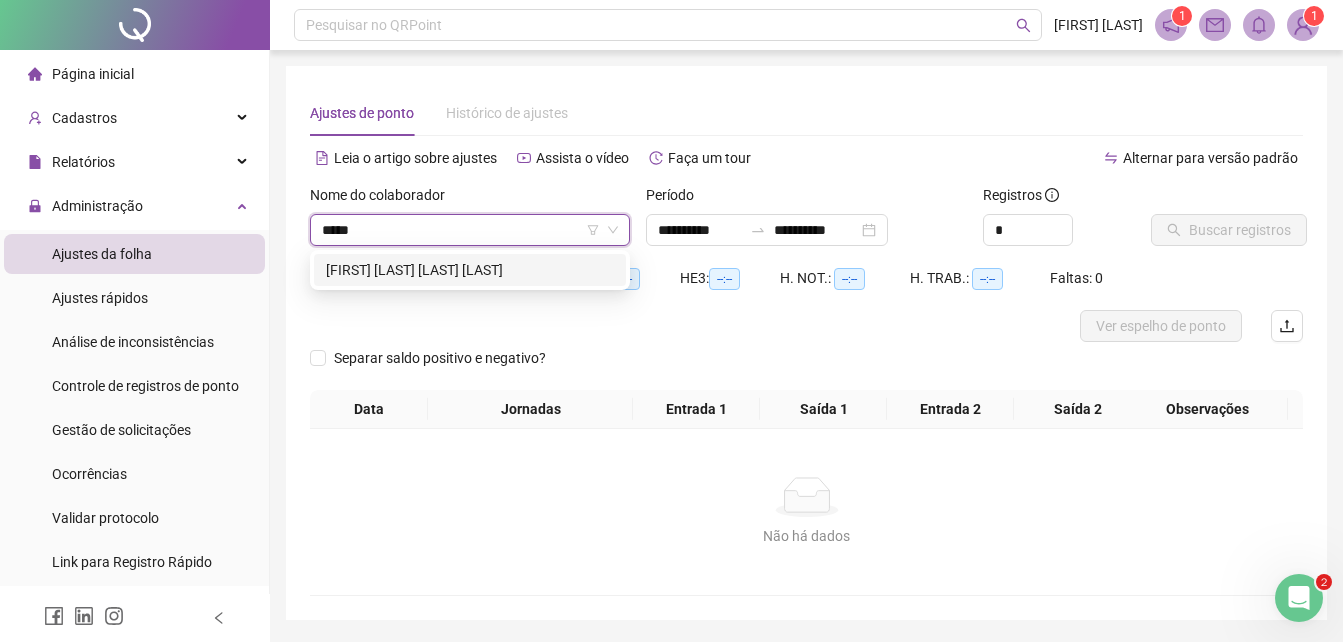click on "[FIRST] [LAST] [LAST] [LAST]" at bounding box center (470, 270) 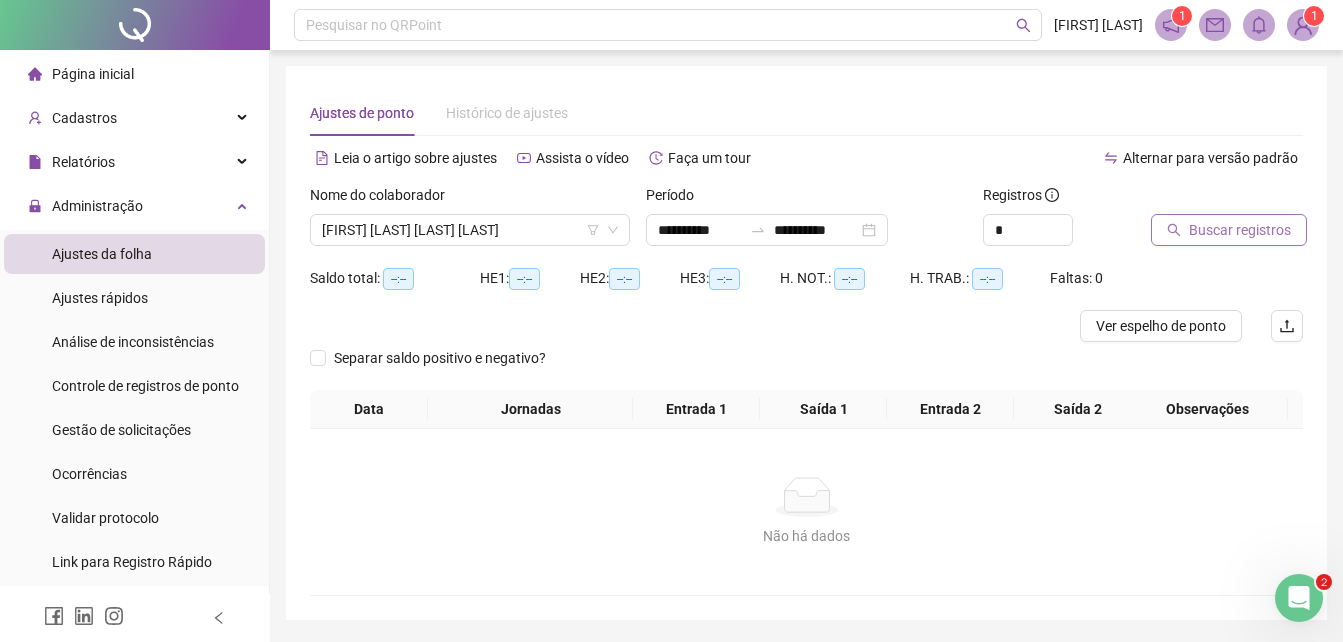 click on "Buscar registros" at bounding box center [1240, 230] 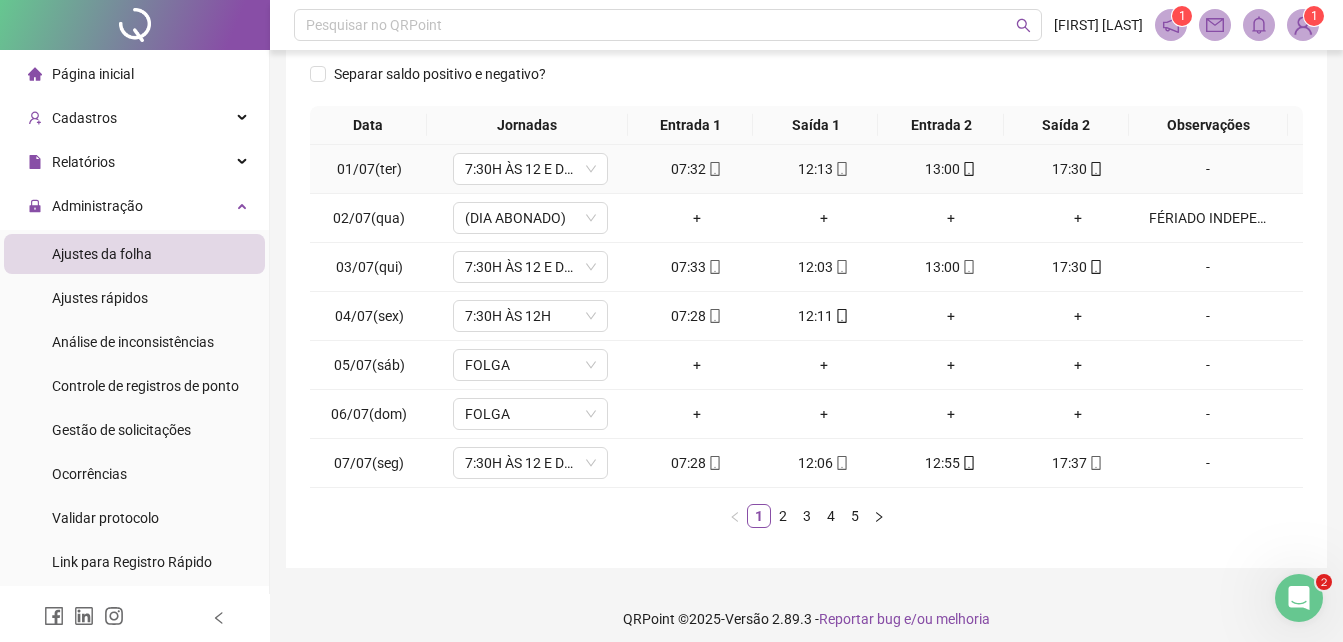 scroll, scrollTop: 312, scrollLeft: 0, axis: vertical 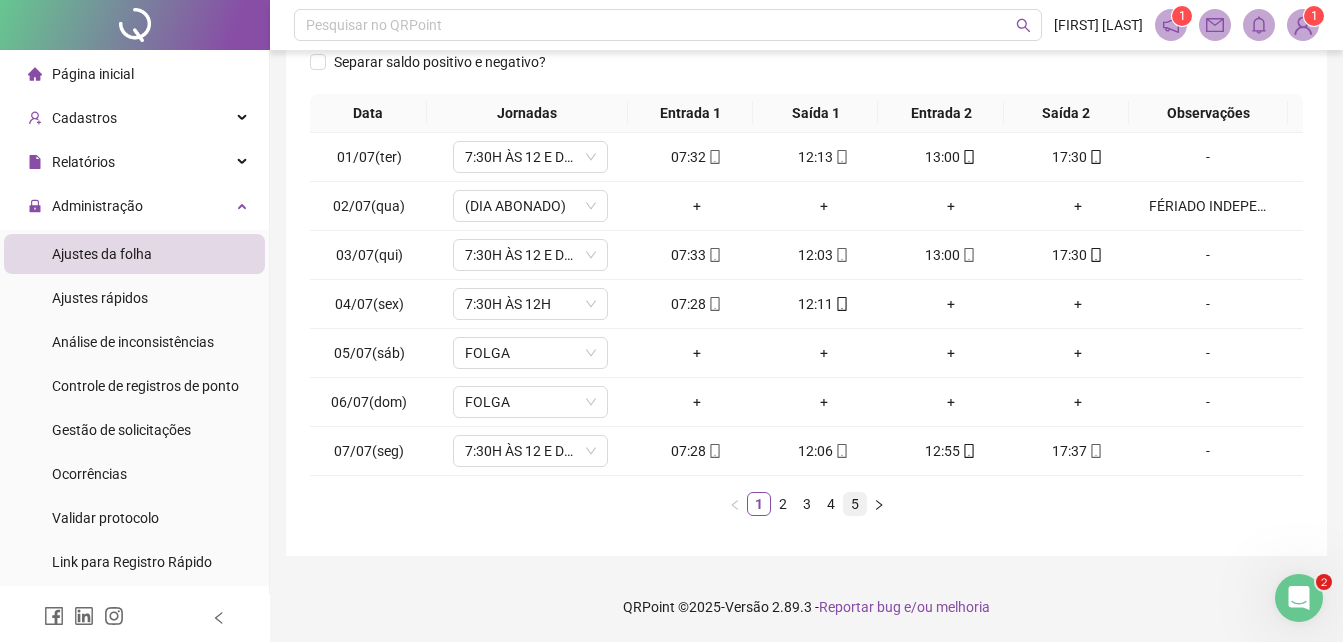 click on "5" at bounding box center [855, 504] 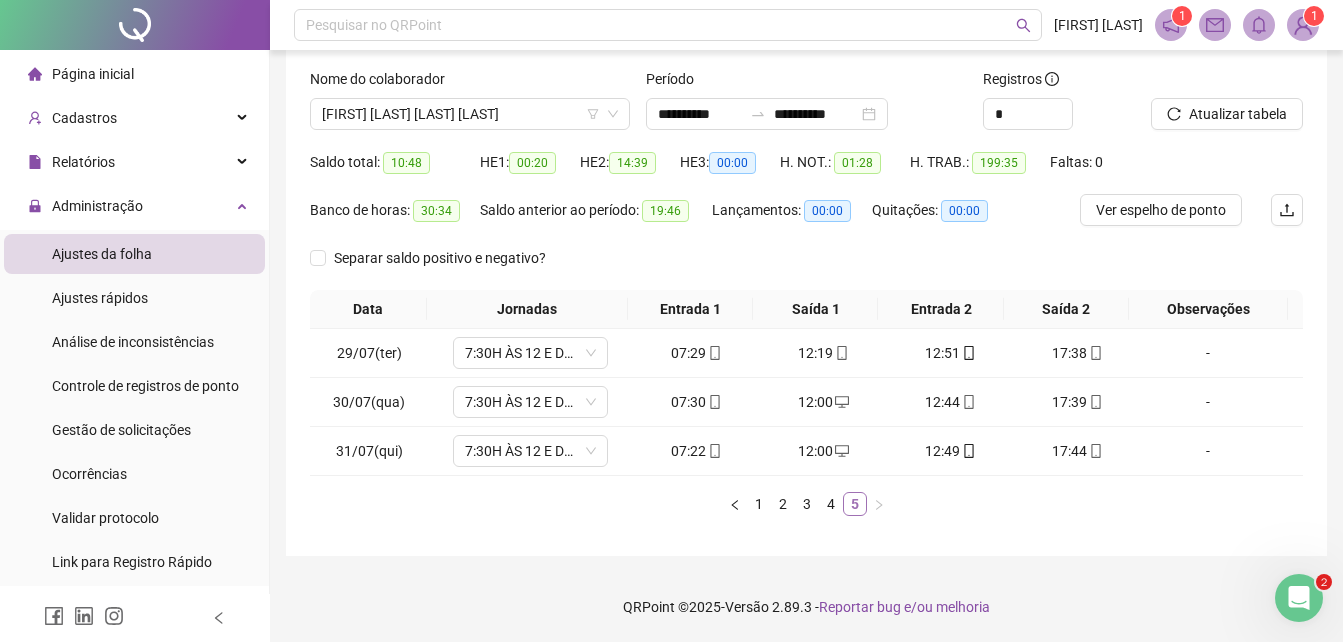 scroll, scrollTop: 116, scrollLeft: 0, axis: vertical 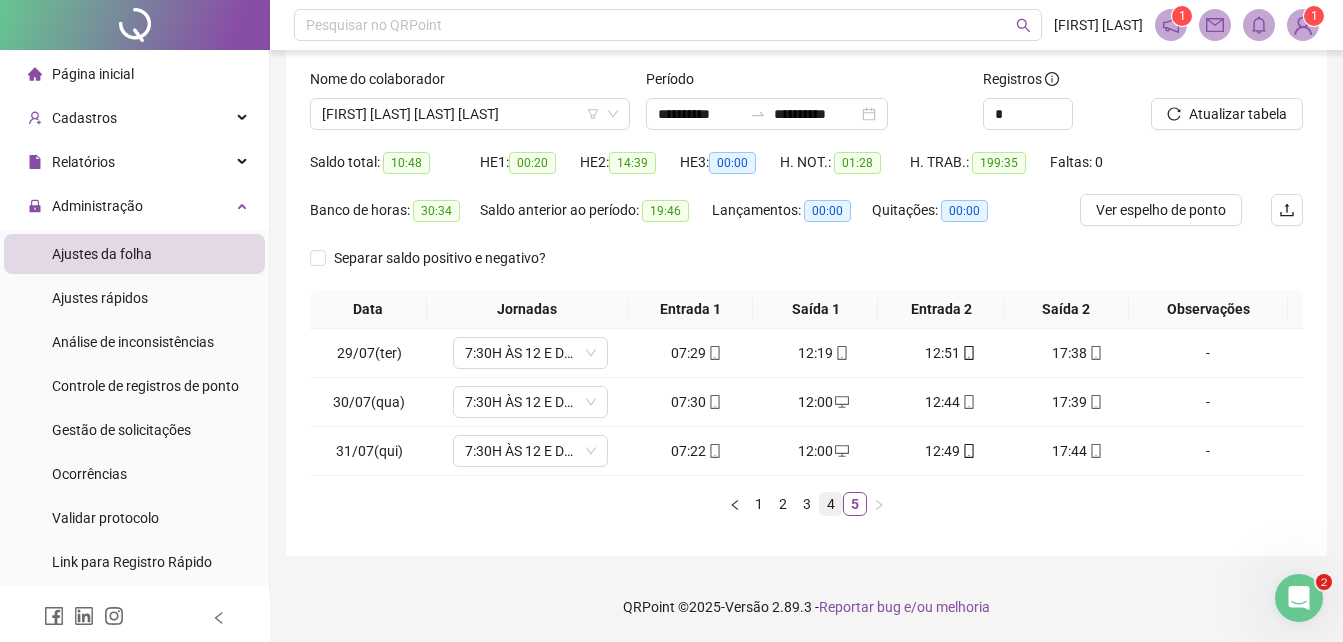click on "4" at bounding box center (831, 504) 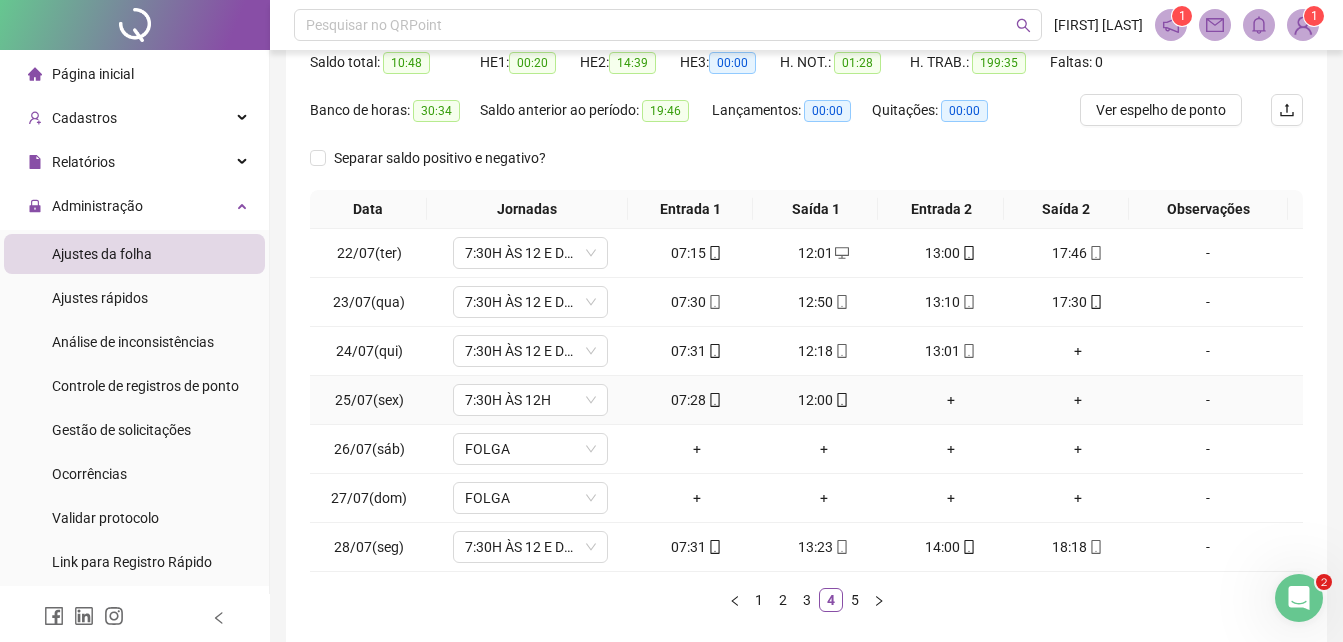 scroll, scrollTop: 16, scrollLeft: 0, axis: vertical 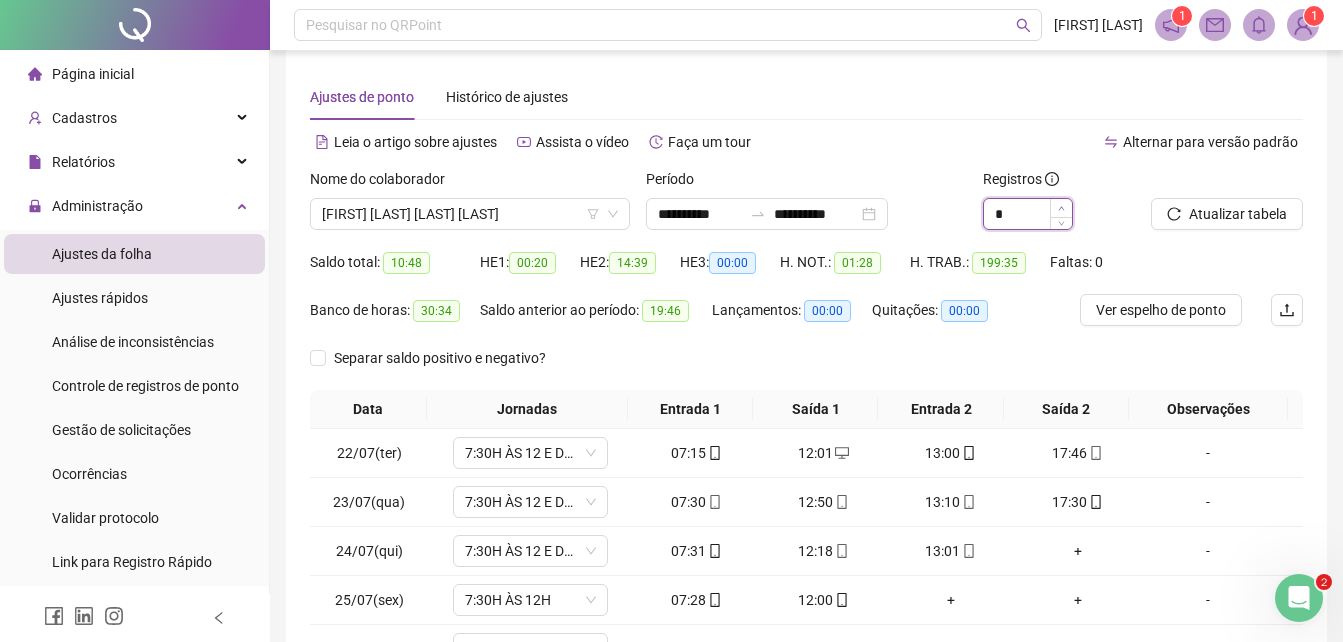 type on "*" 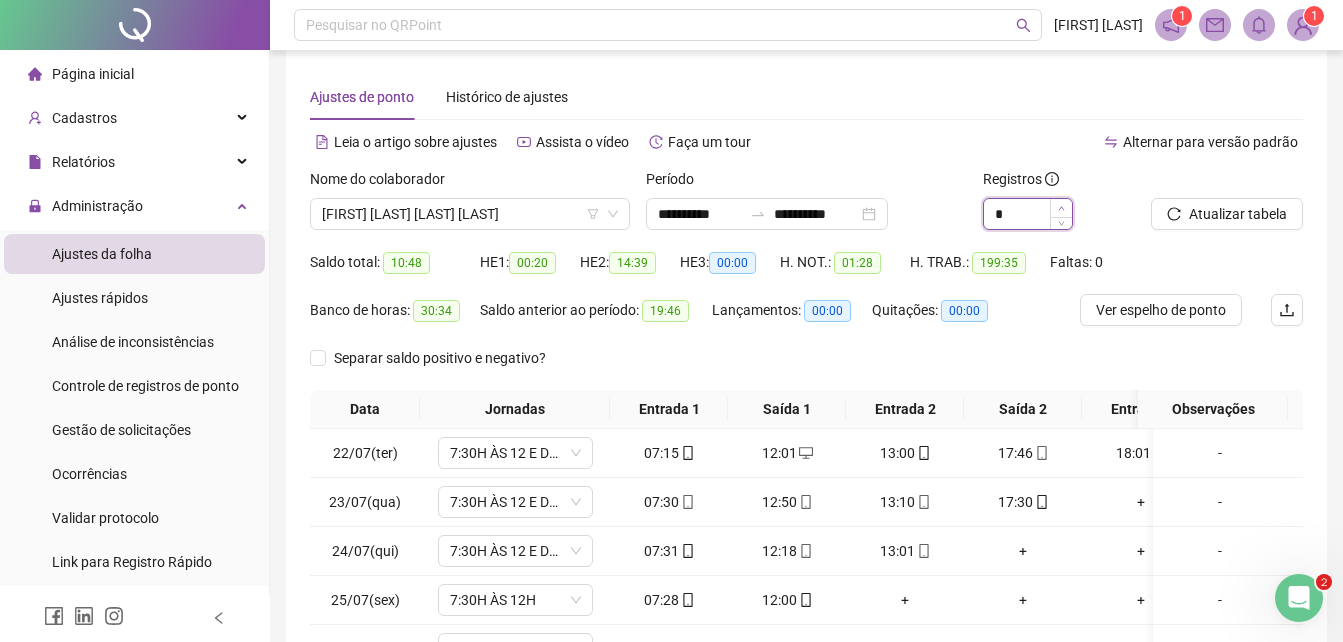 click 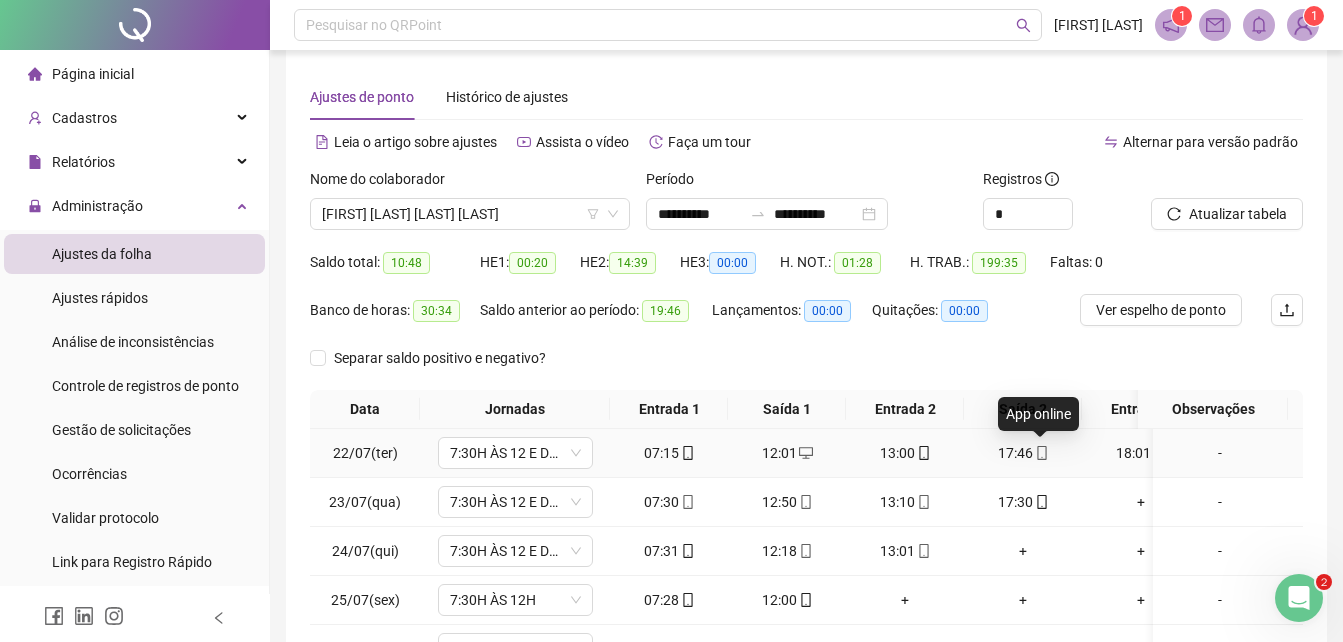 click 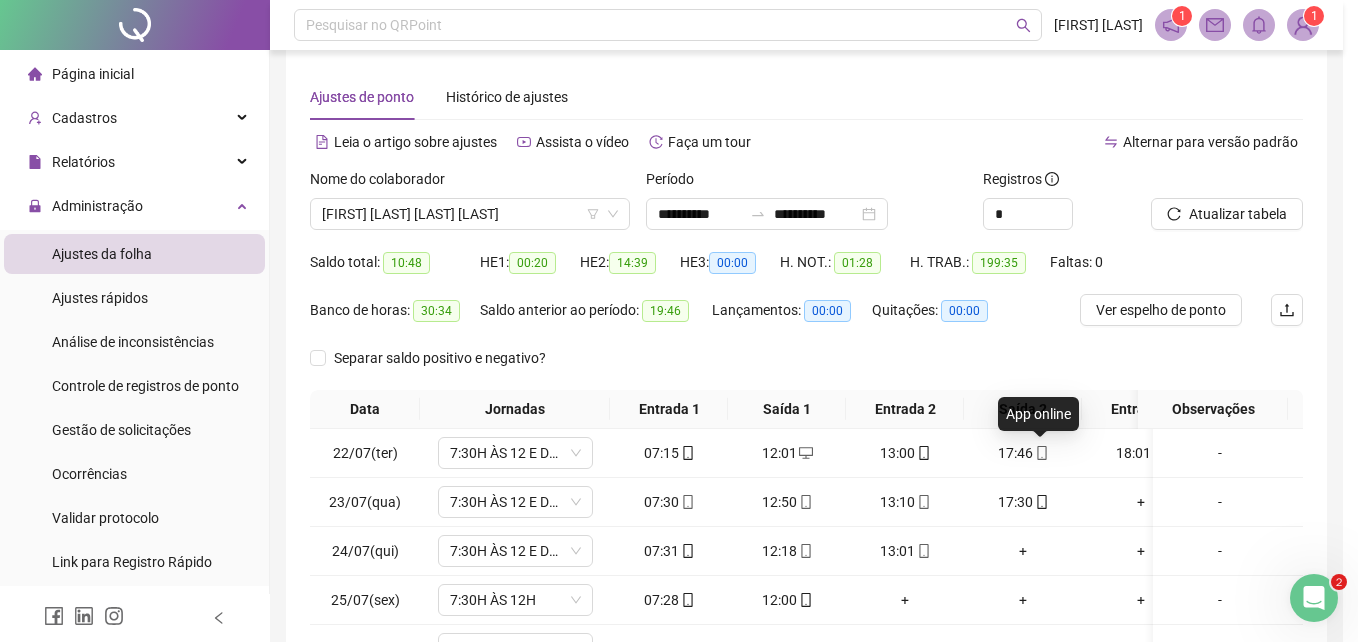 type on "**********" 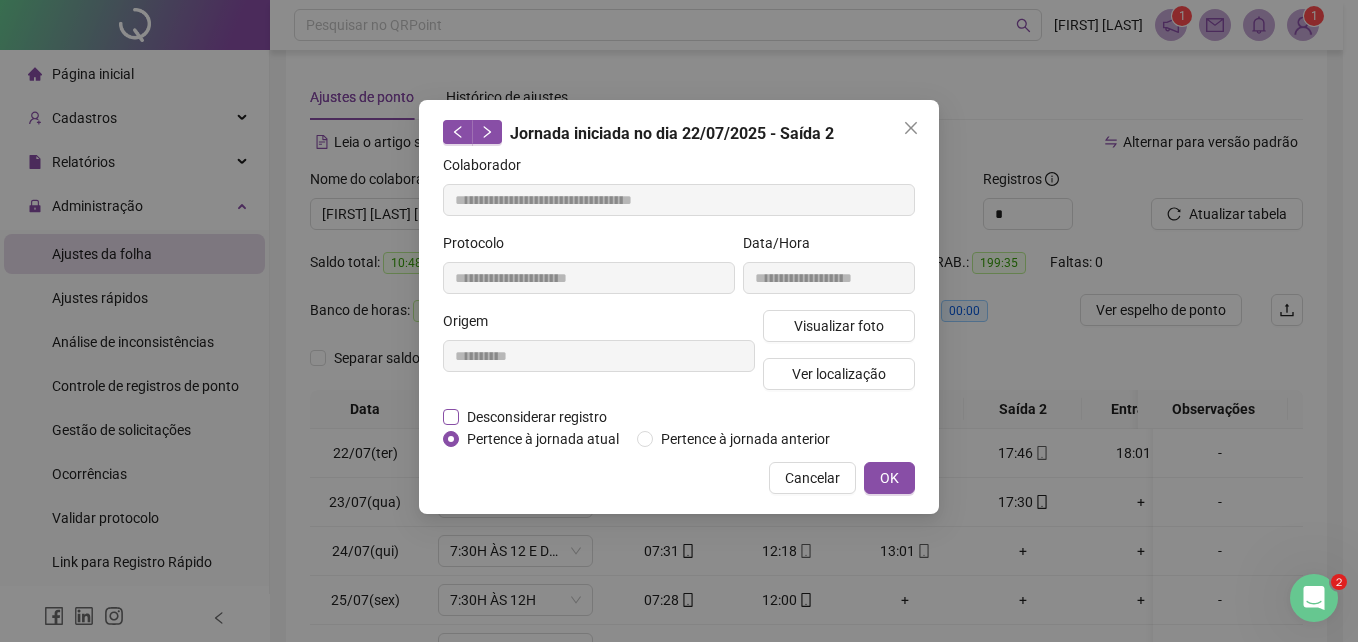 click on "Desconsiderar registro" at bounding box center (537, 417) 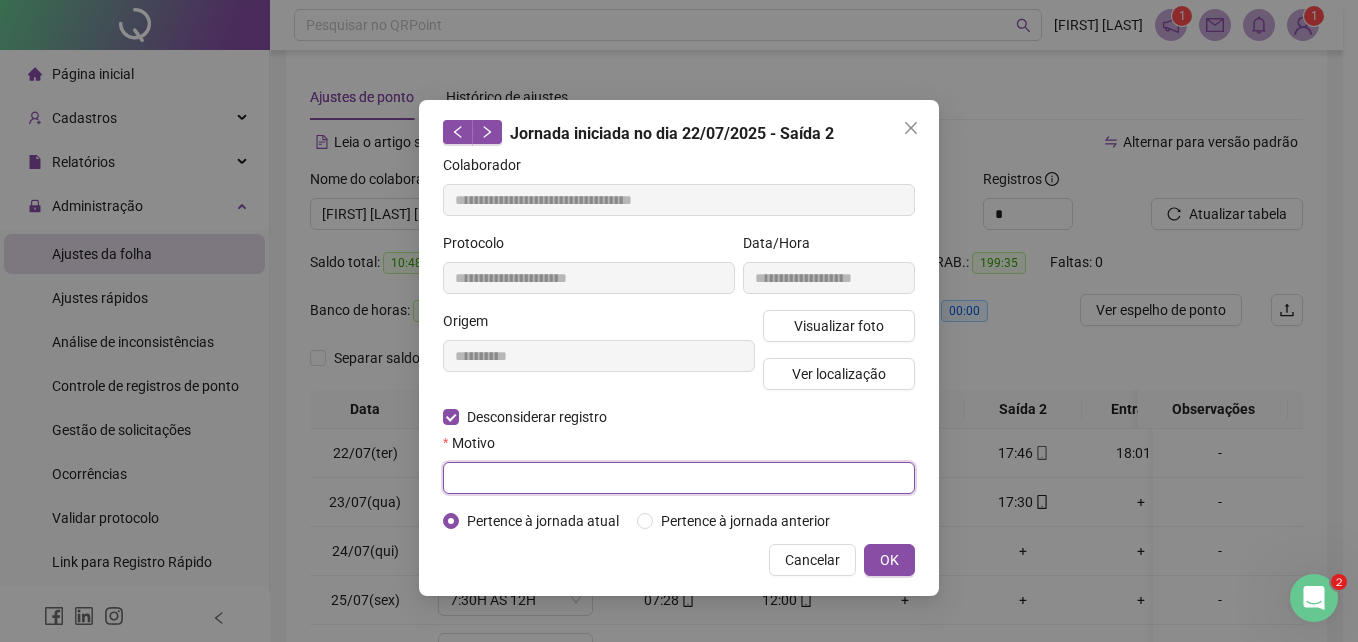 click at bounding box center [679, 478] 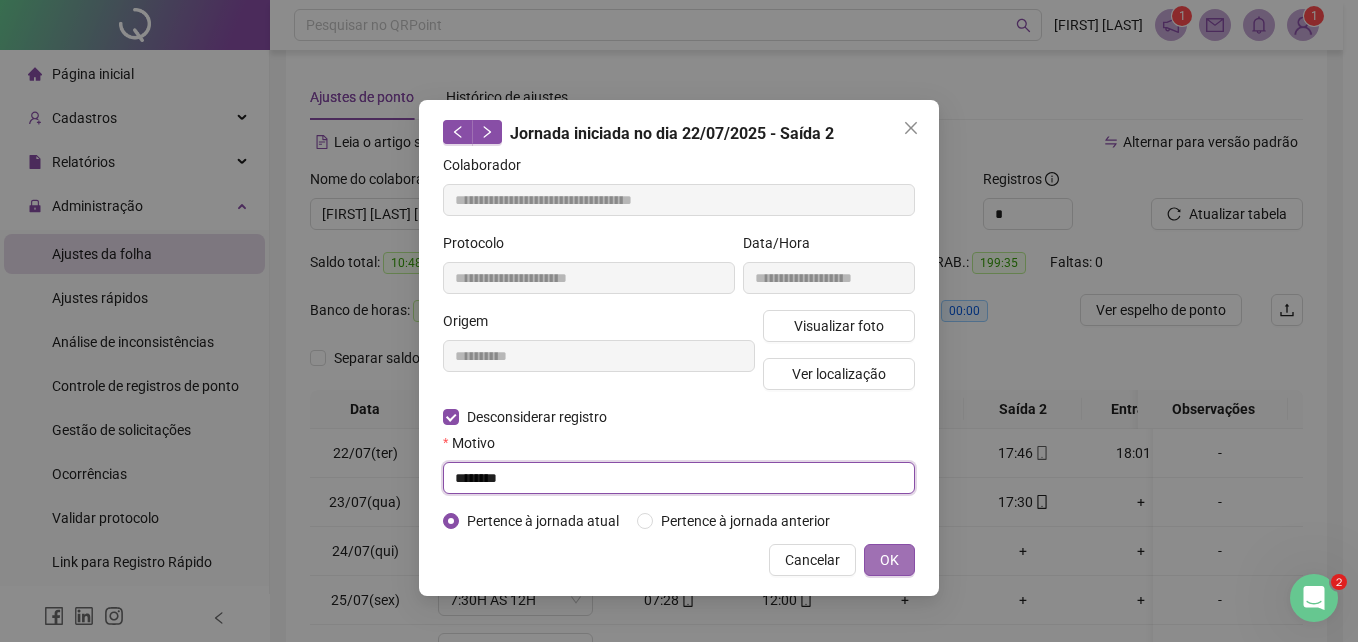 type on "********" 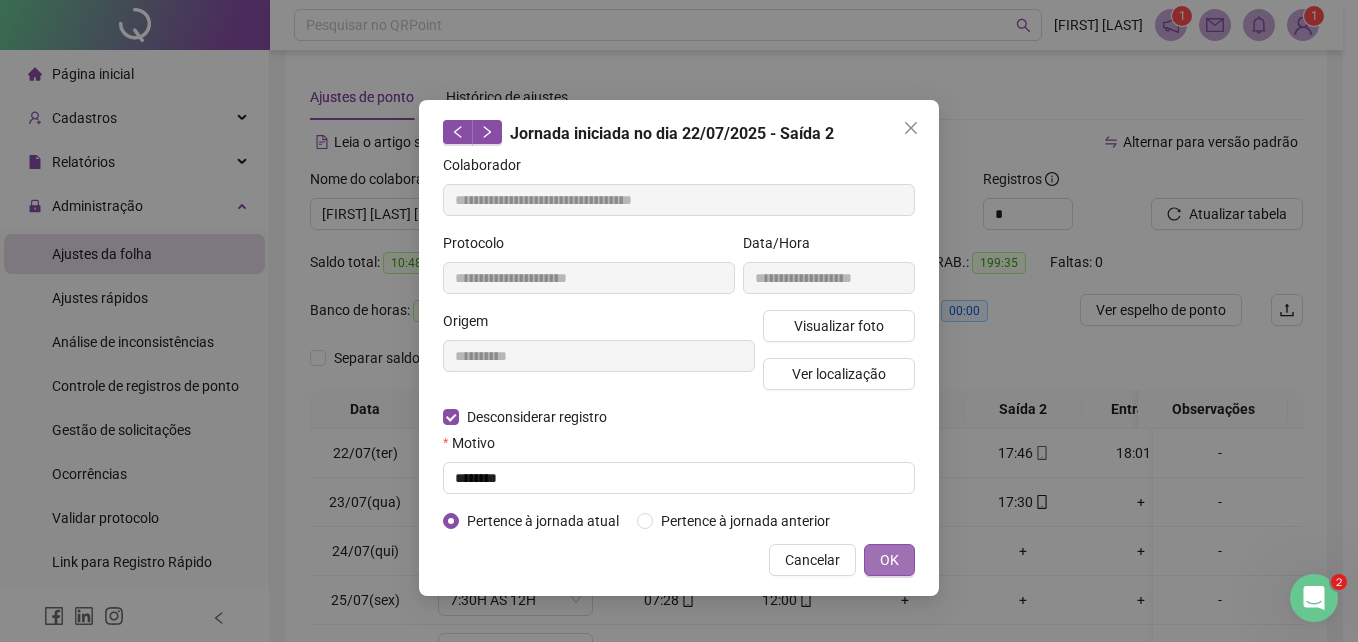 click on "OK" at bounding box center [889, 560] 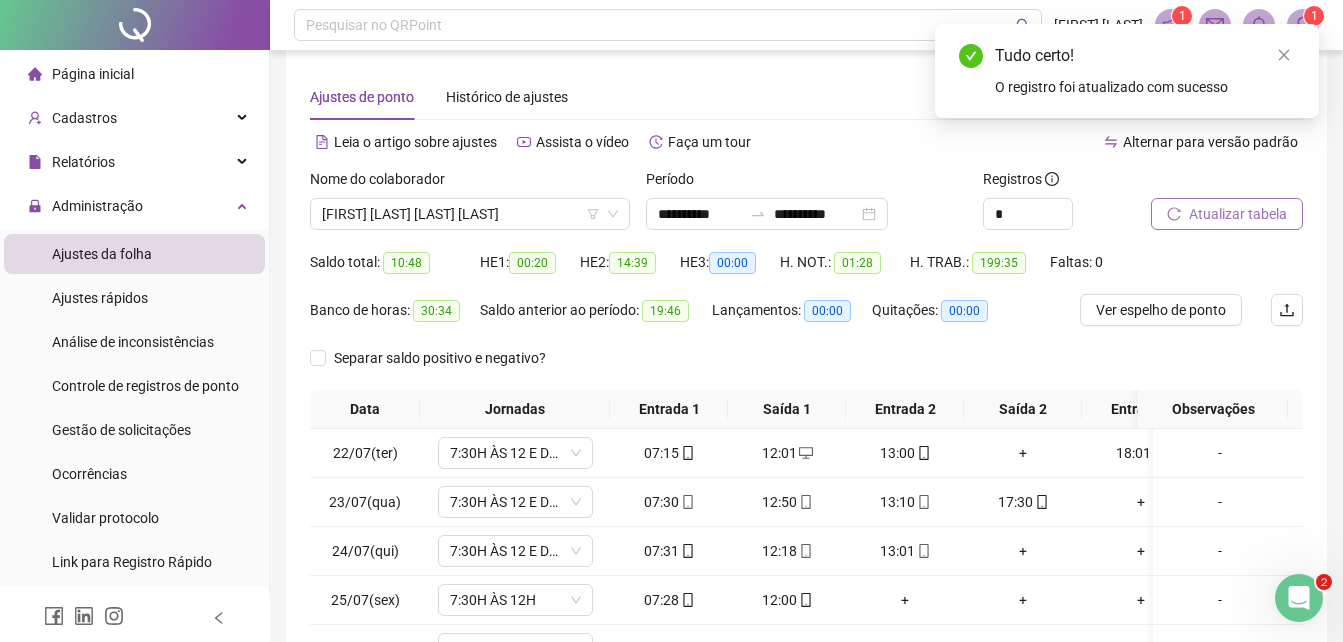 click on "Atualizar tabela" at bounding box center [1238, 214] 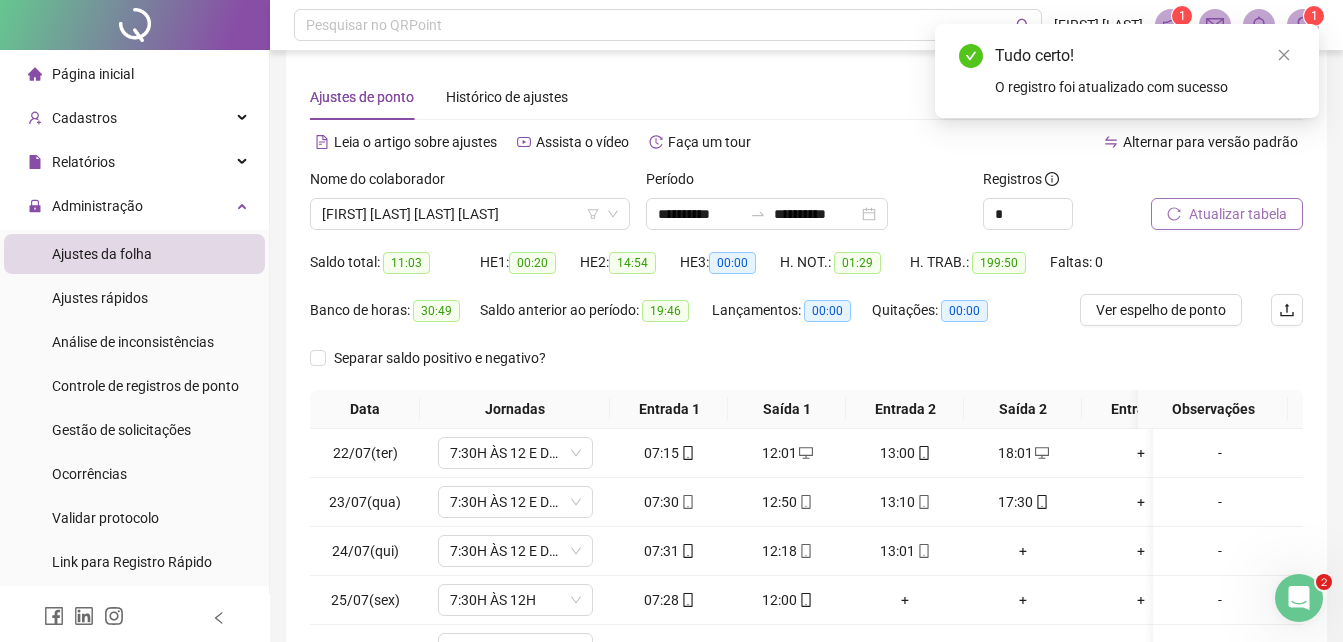 click on "Atualizar tabela" at bounding box center (1238, 214) 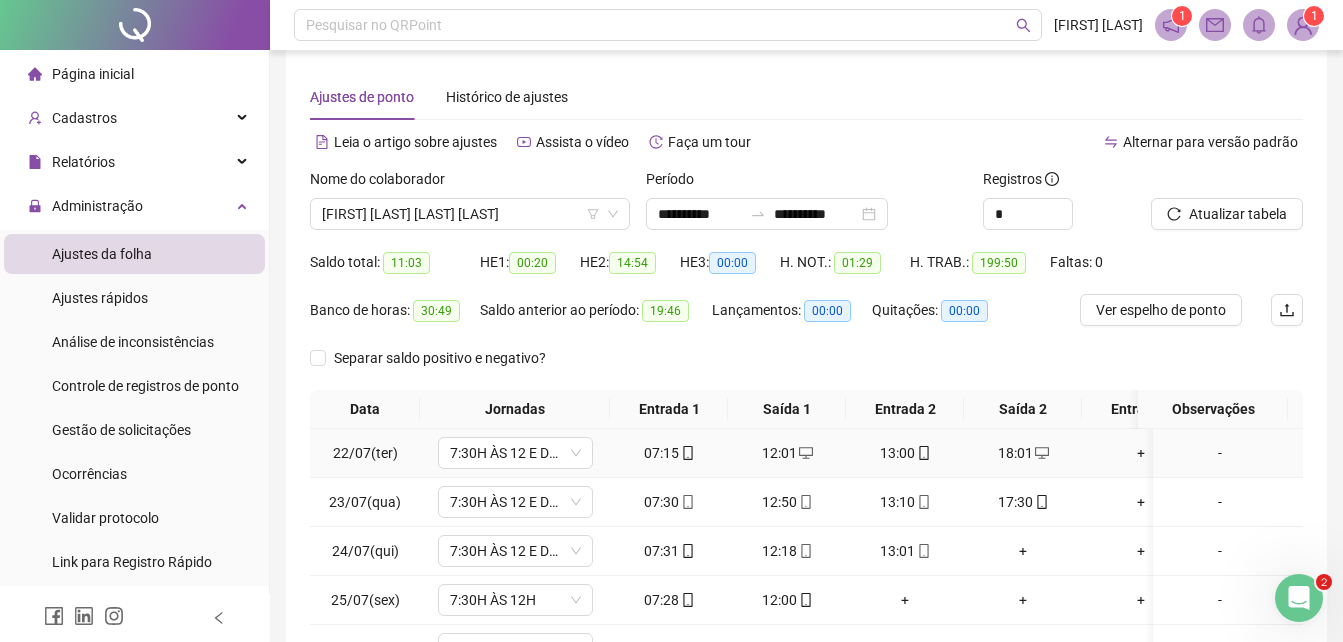 scroll, scrollTop: 316, scrollLeft: 0, axis: vertical 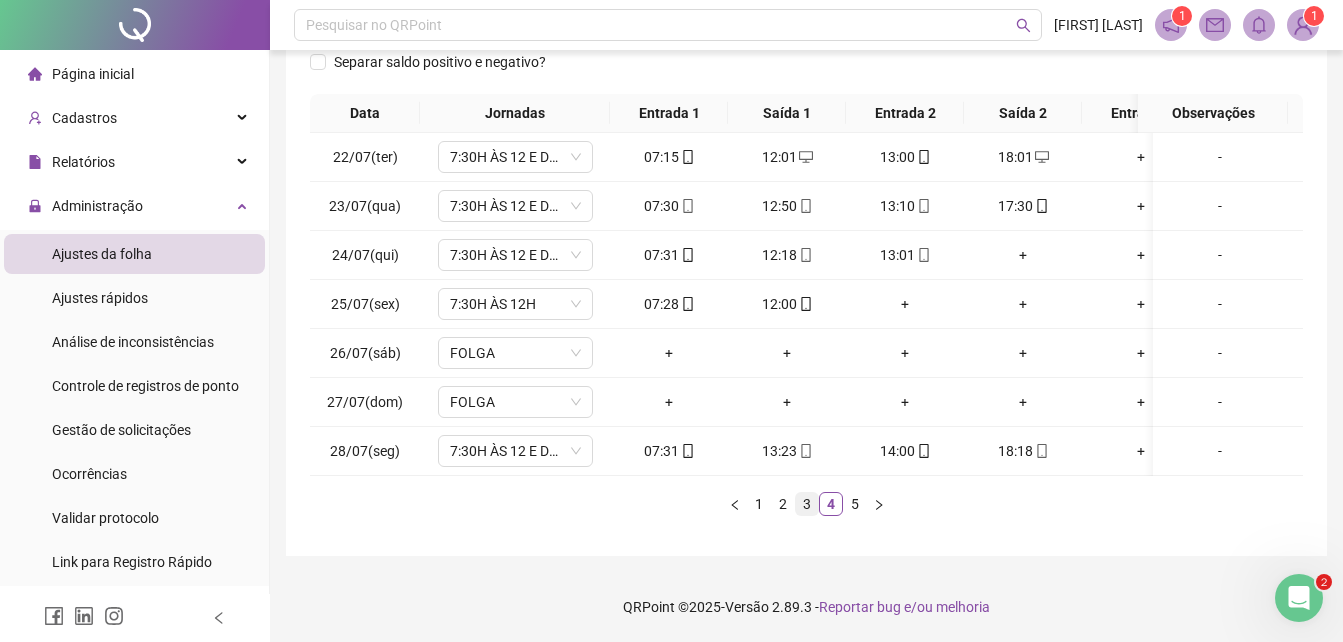 click on "3" at bounding box center [807, 504] 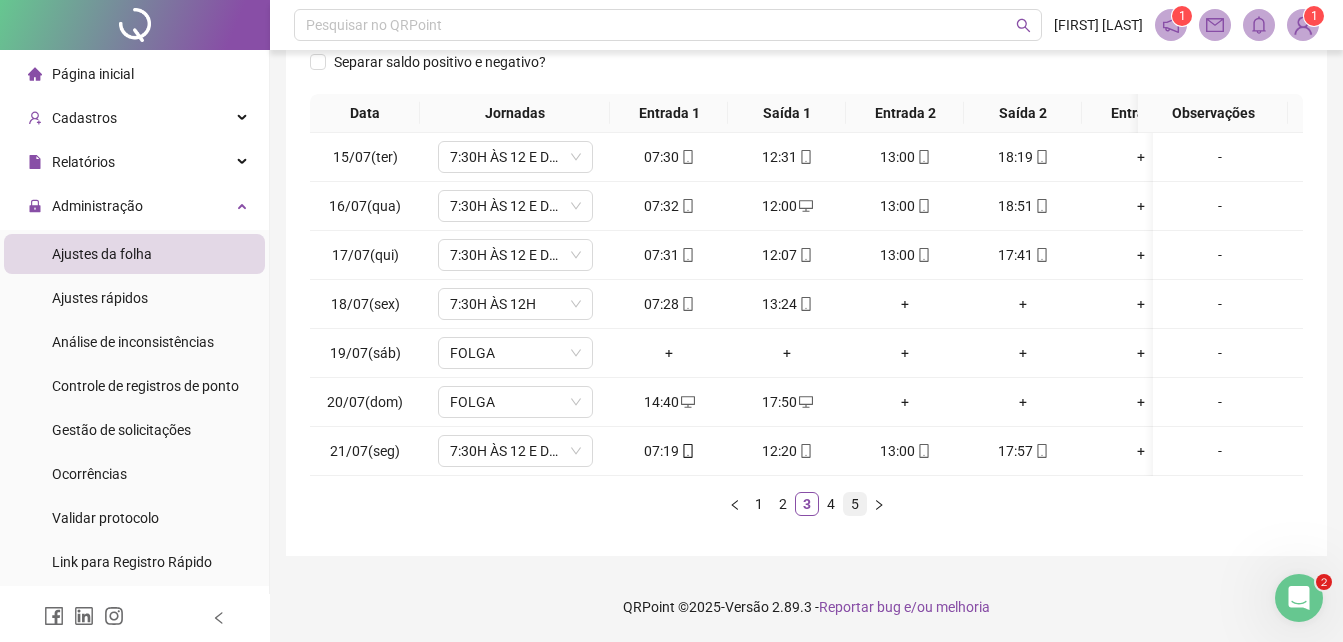 click on "5" at bounding box center [855, 504] 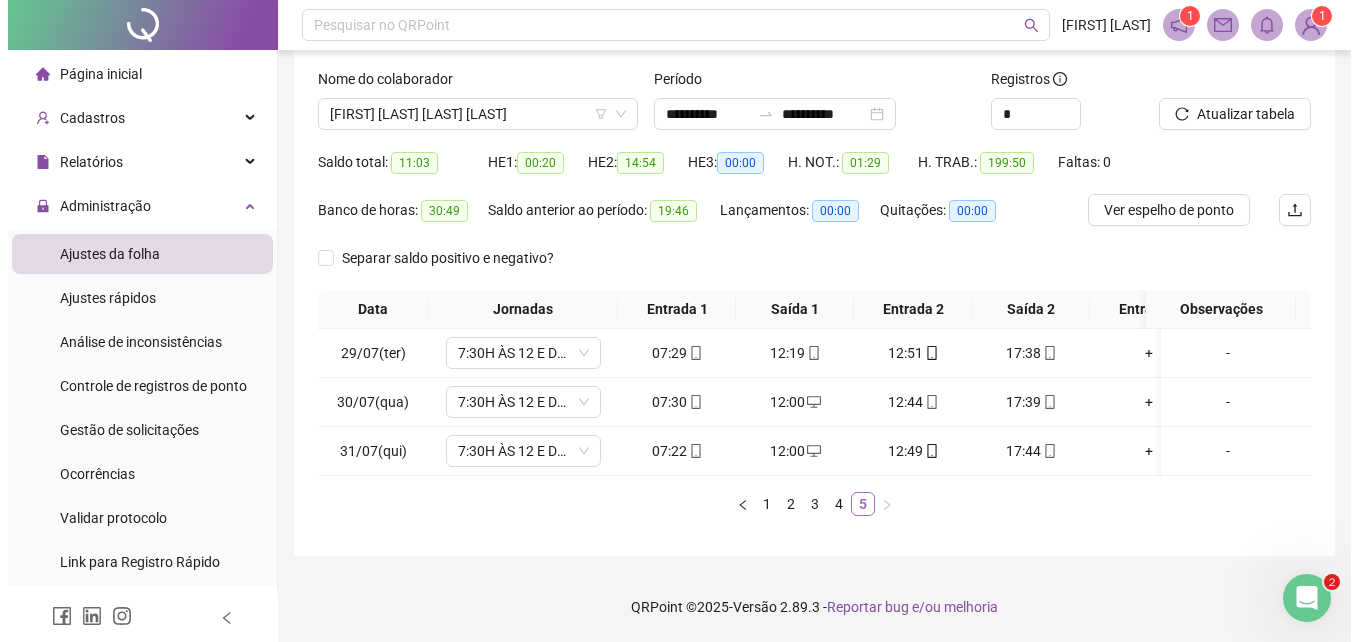 scroll, scrollTop: 131, scrollLeft: 0, axis: vertical 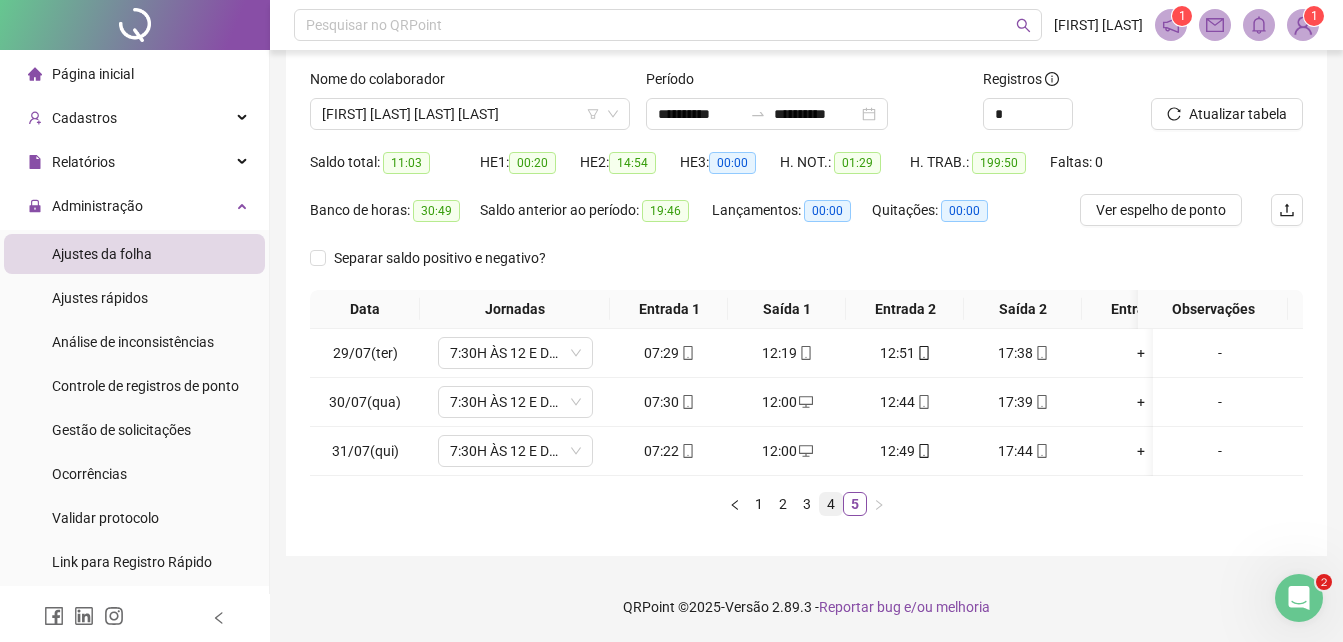 click on "4" at bounding box center (831, 504) 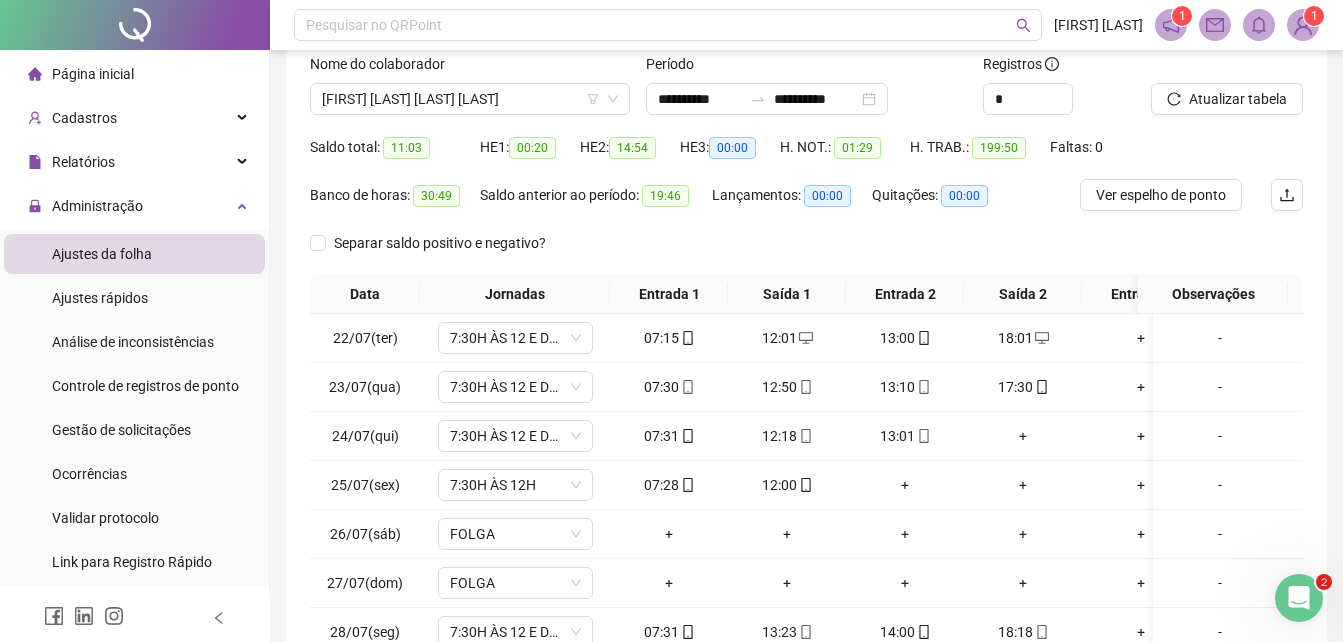 click at bounding box center [1303, 25] 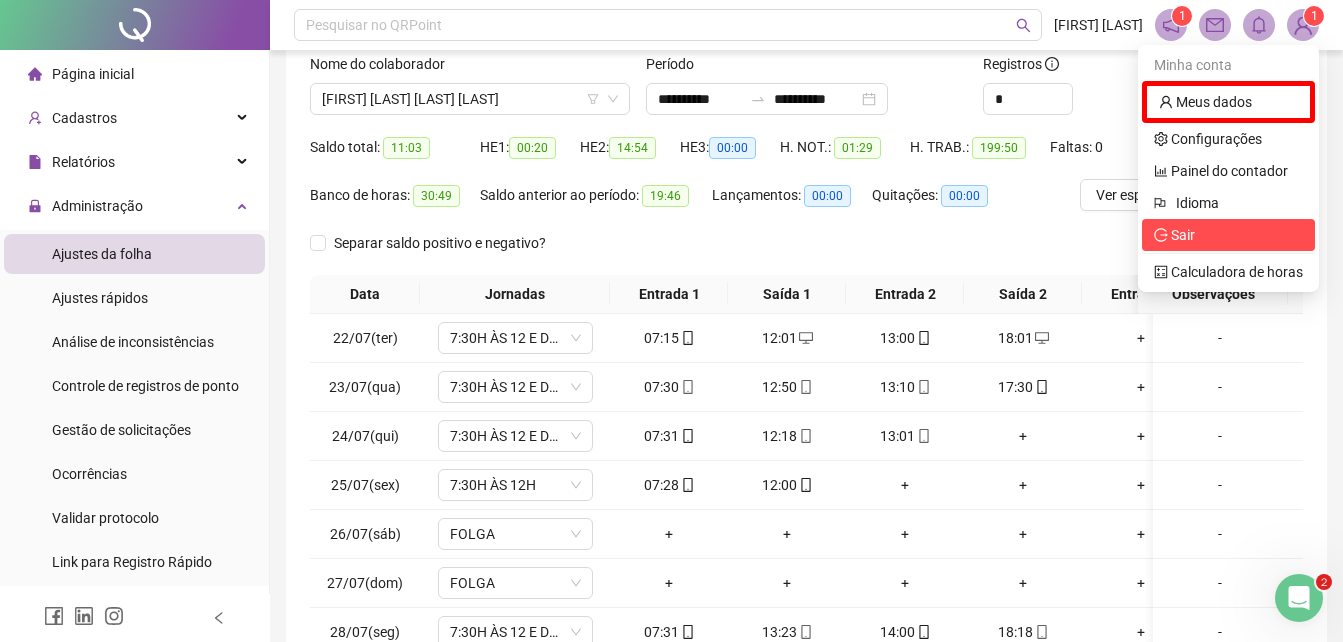 click on "Sair" at bounding box center [1183, 235] 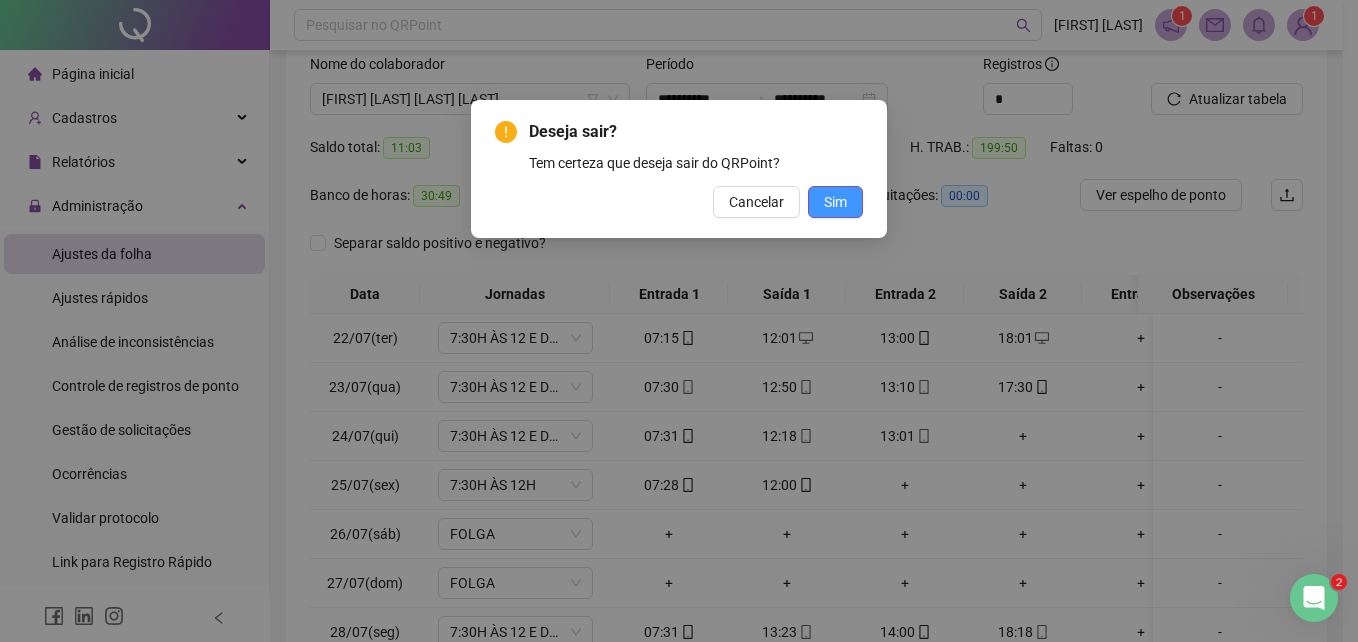 click on "Sim" at bounding box center (835, 202) 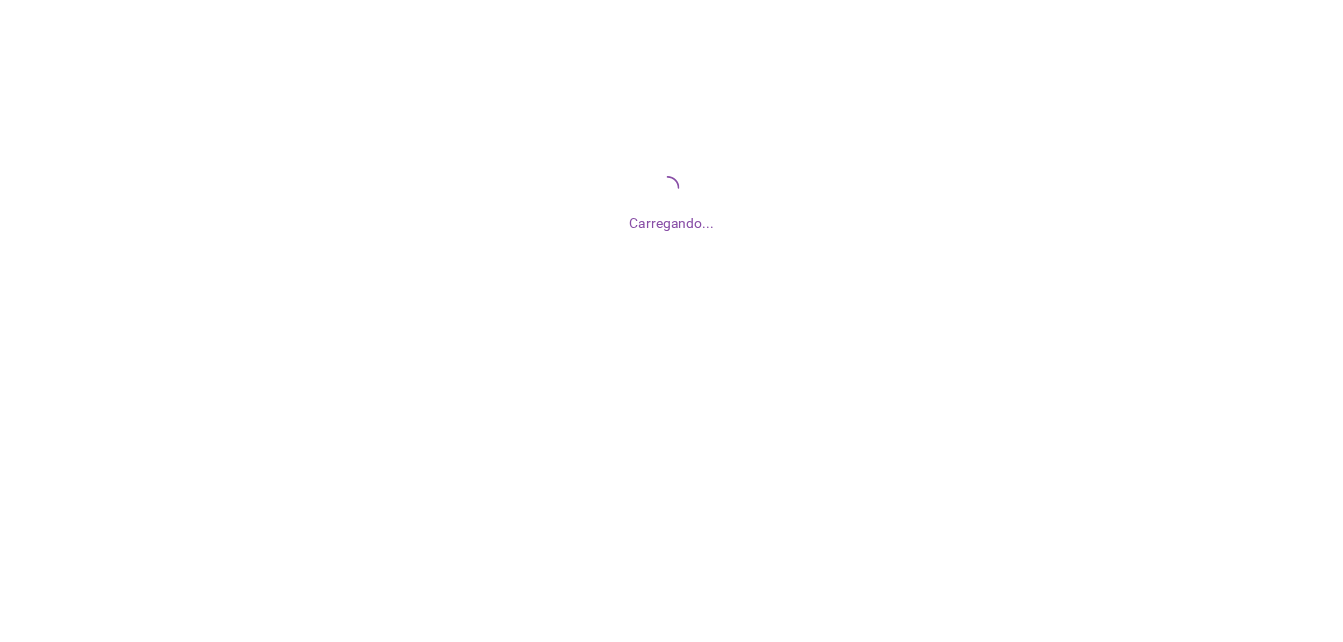 scroll, scrollTop: 0, scrollLeft: 0, axis: both 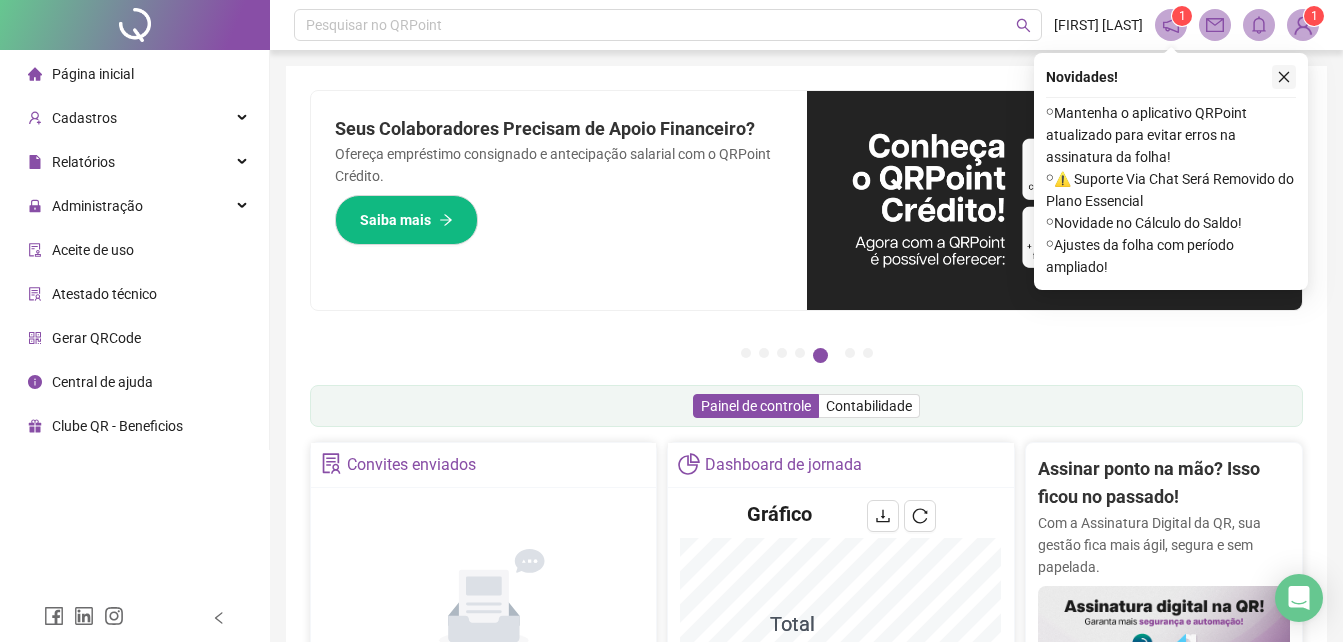 click 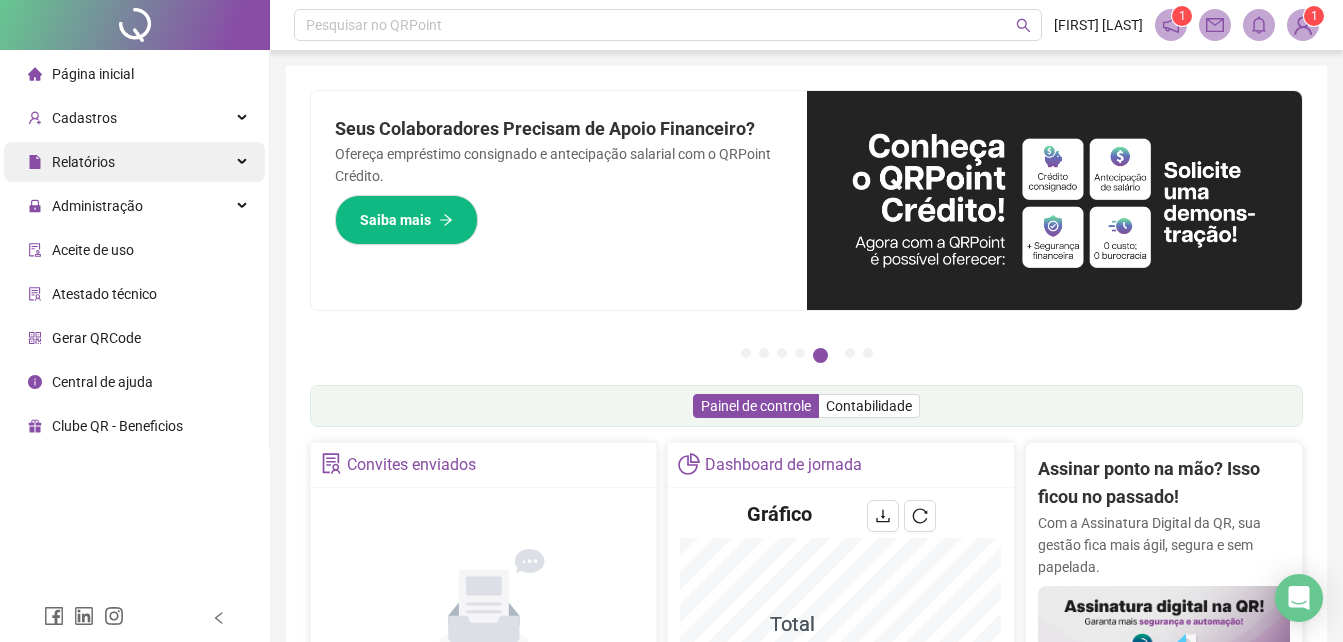 click on "Relatórios" at bounding box center (83, 162) 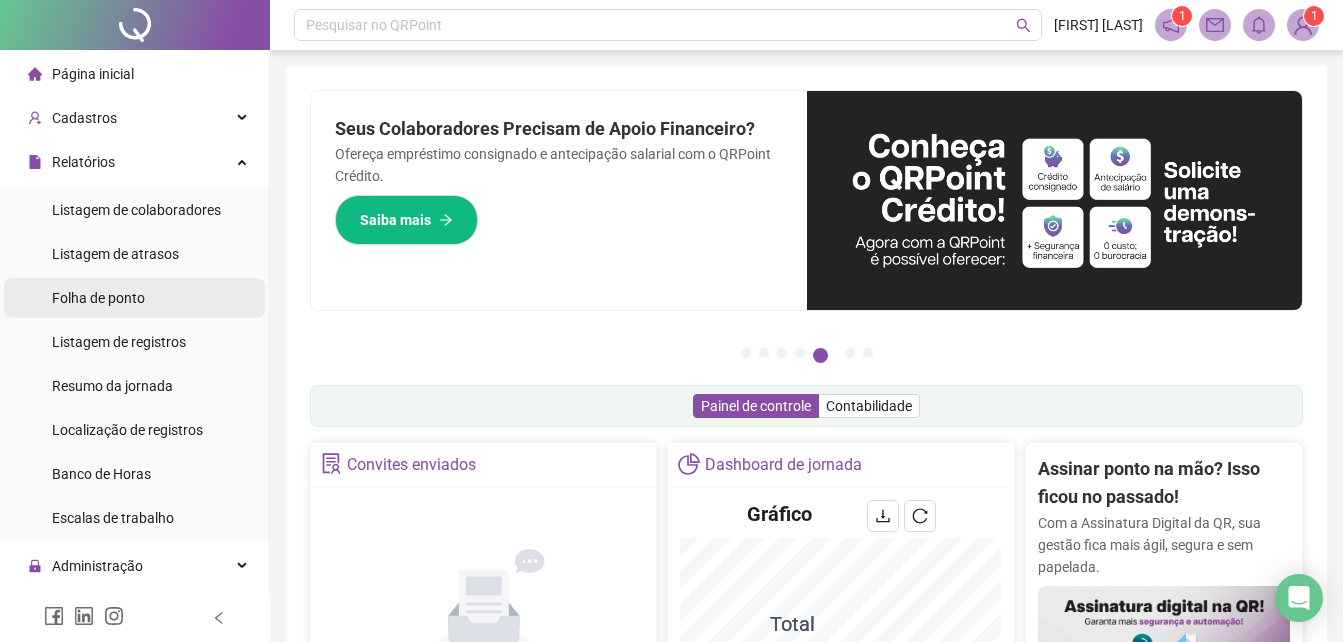 click on "Folha de ponto" at bounding box center (98, 298) 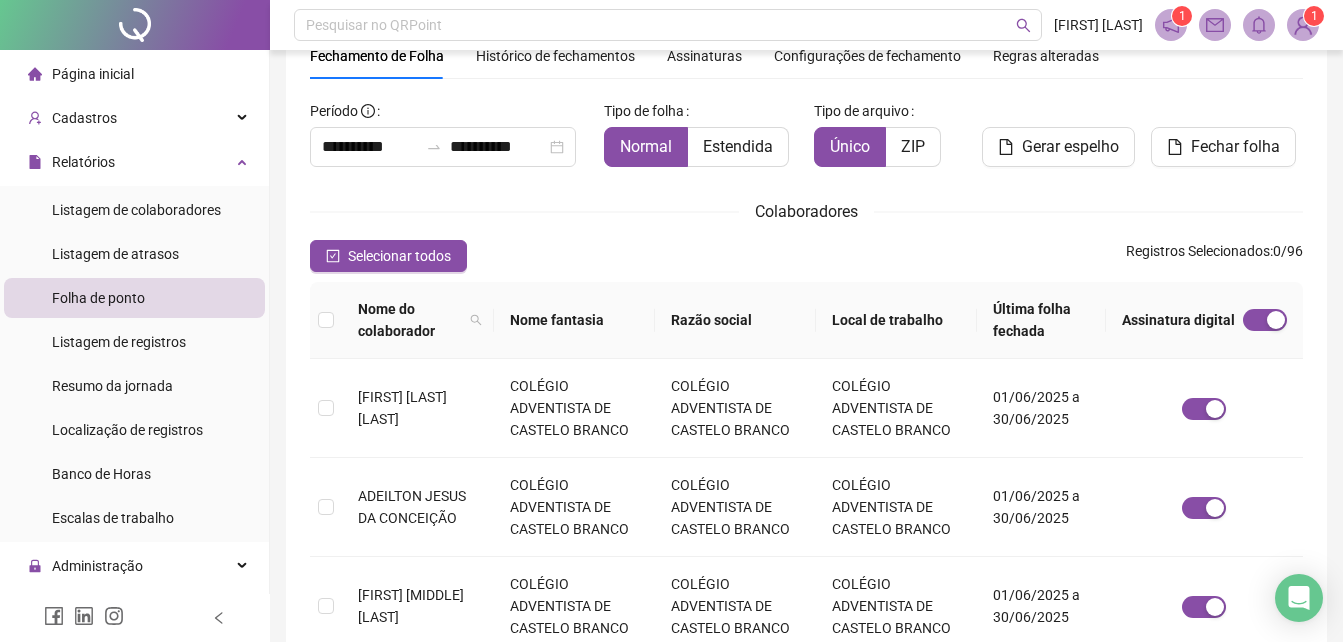 click on "Assinaturas" at bounding box center (704, 56) 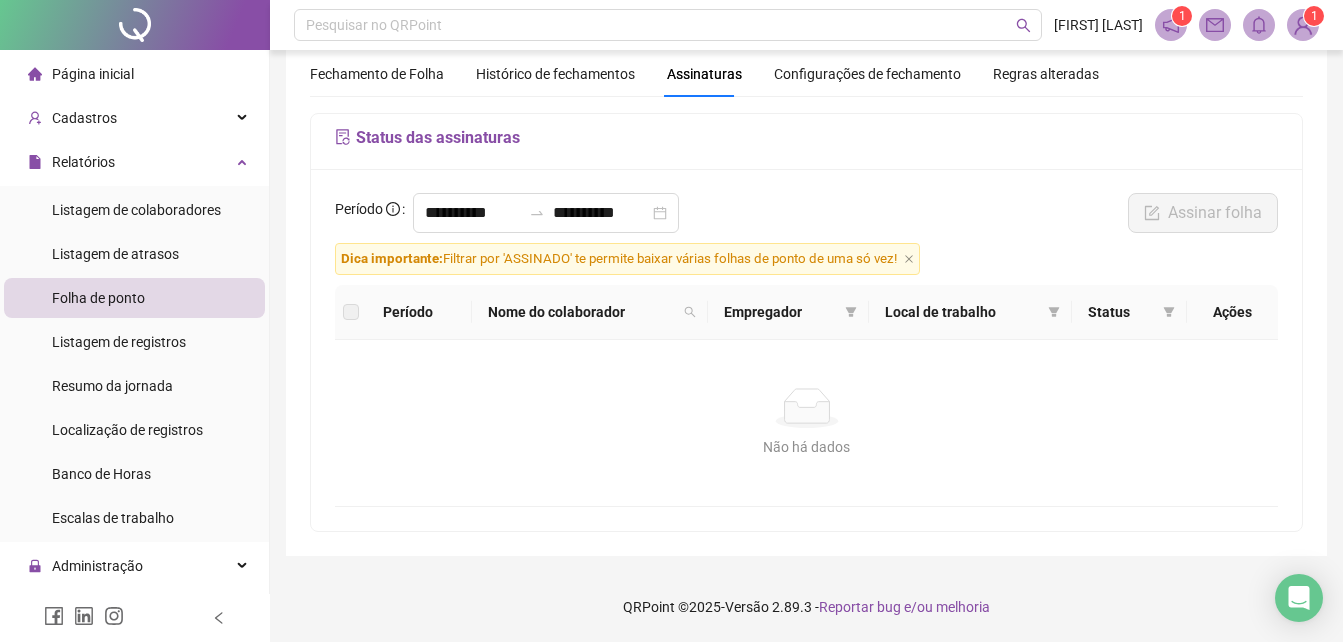 scroll, scrollTop: 71, scrollLeft: 0, axis: vertical 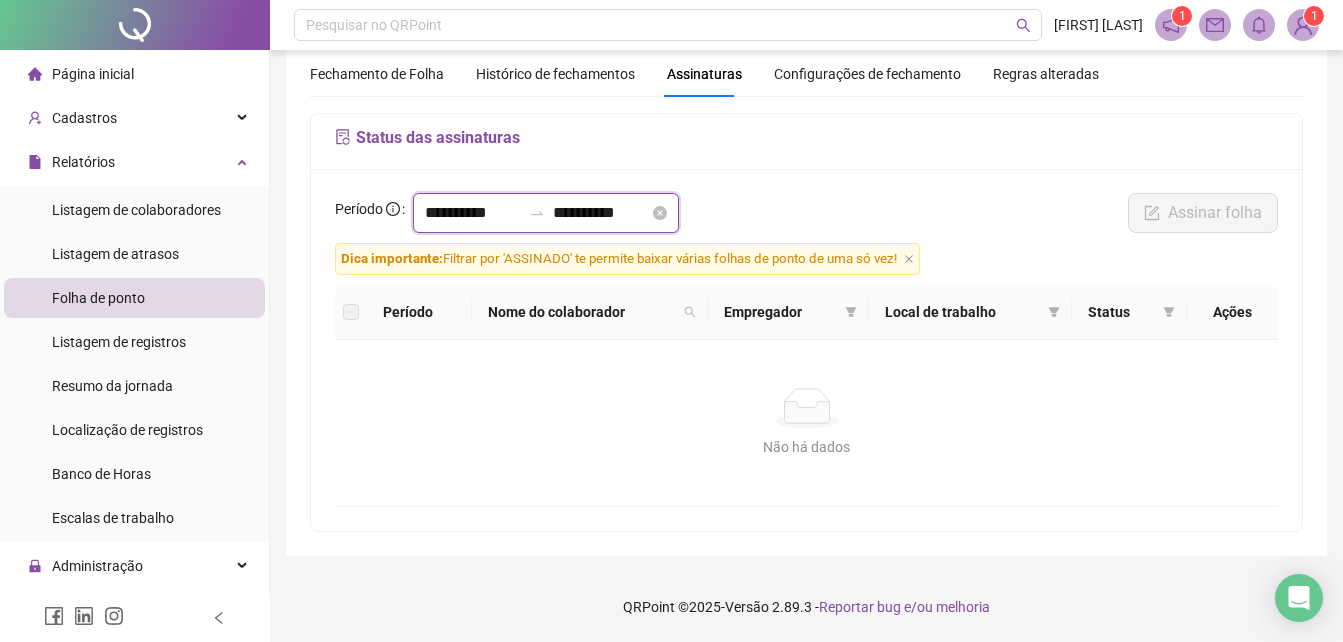 click on "**********" at bounding box center (473, 213) 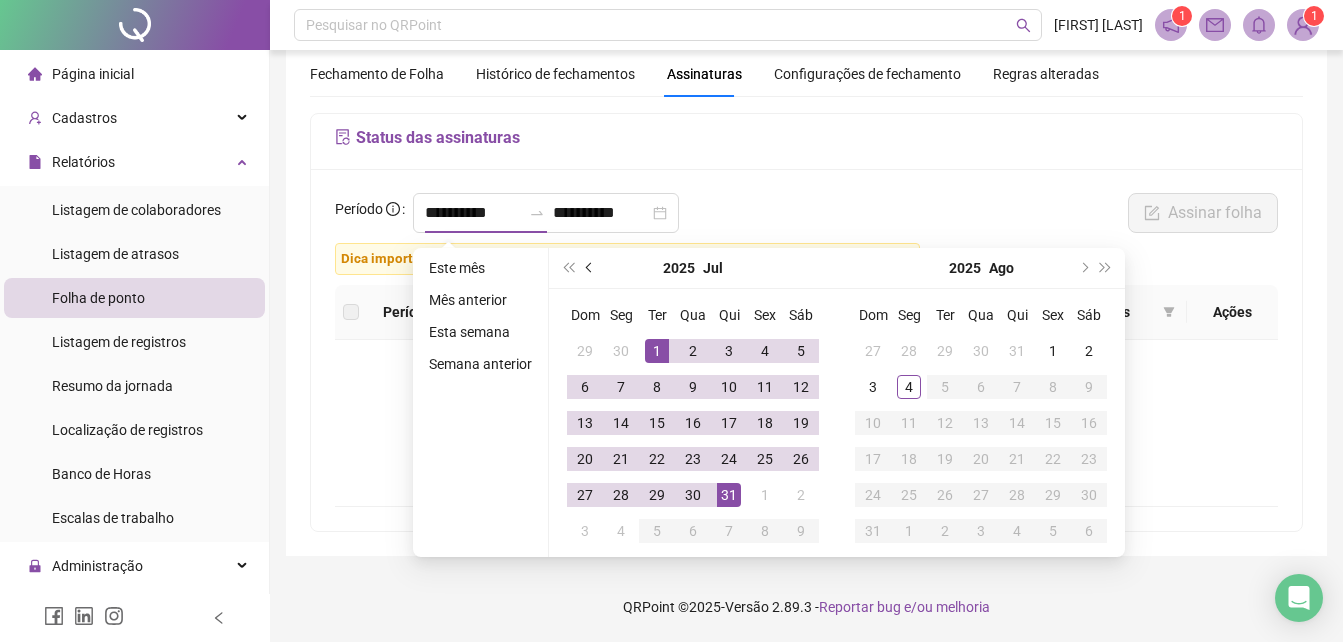 click at bounding box center (590, 268) 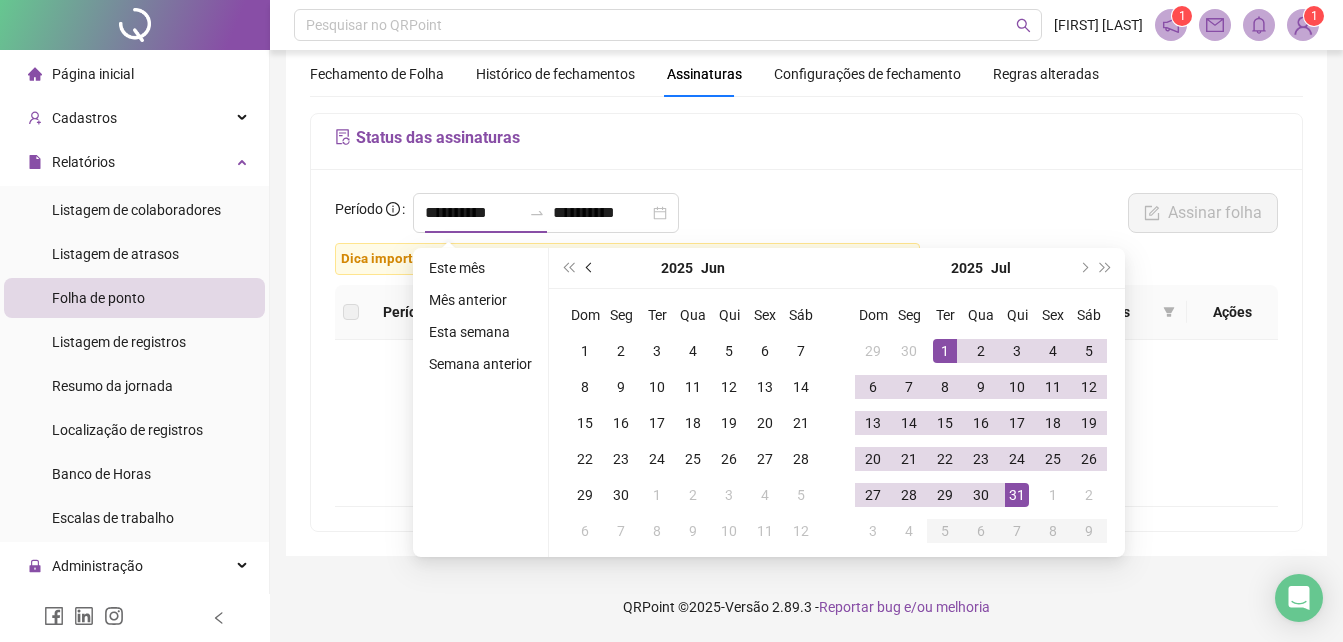 click at bounding box center [590, 268] 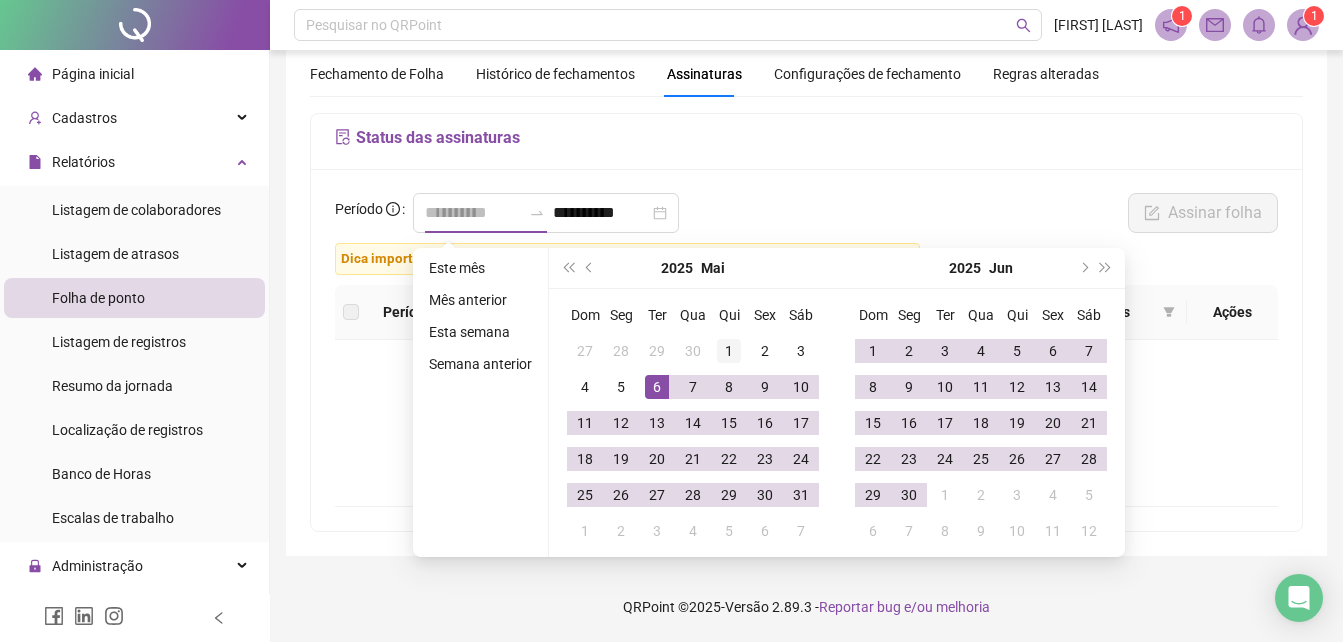 type on "**********" 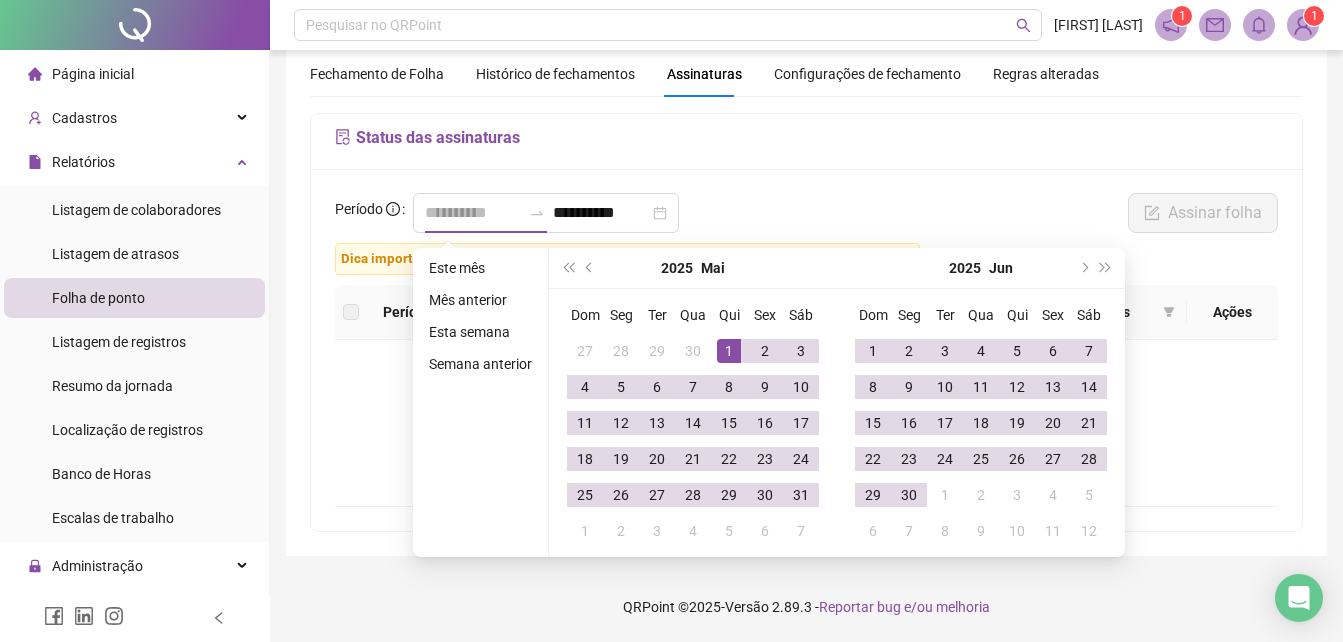 click on "1" at bounding box center [729, 351] 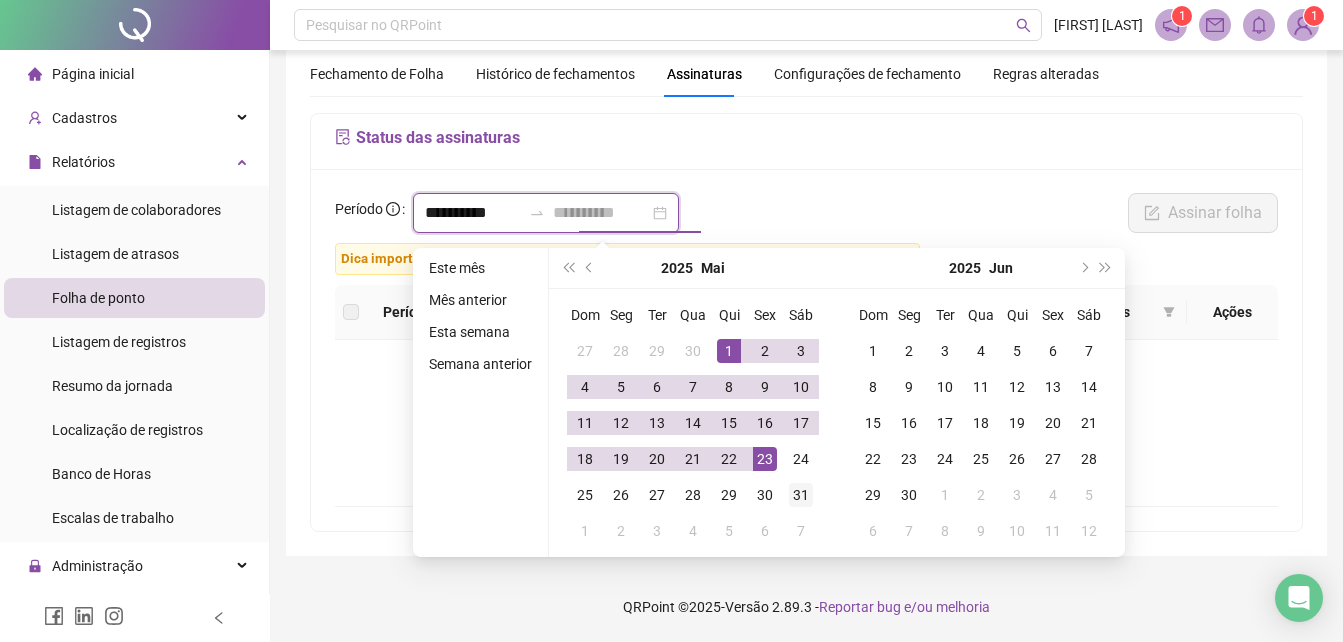 type on "**********" 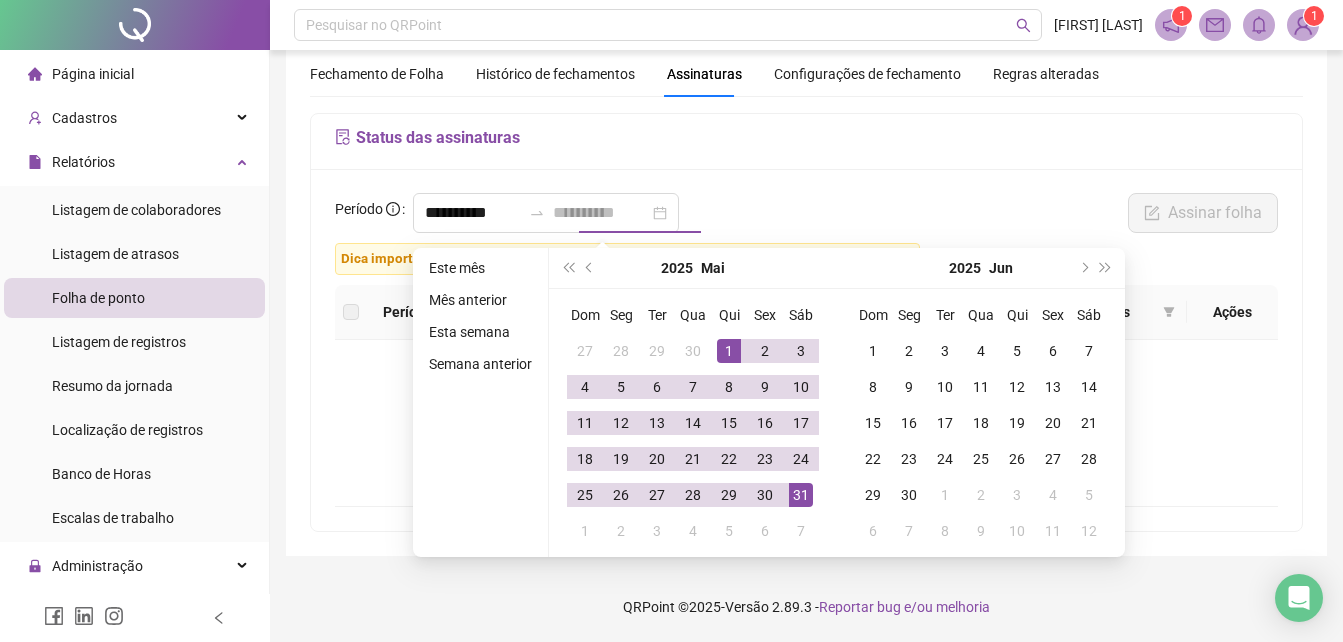 click on "31" at bounding box center (801, 495) 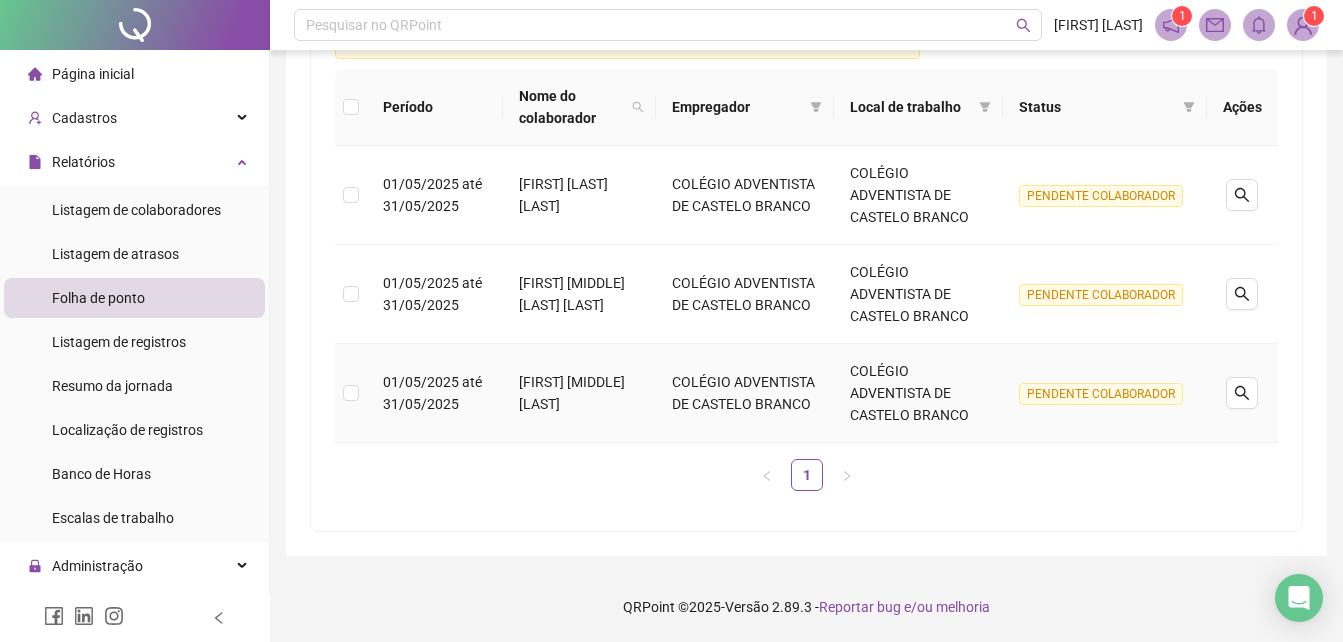 scroll, scrollTop: 0, scrollLeft: 0, axis: both 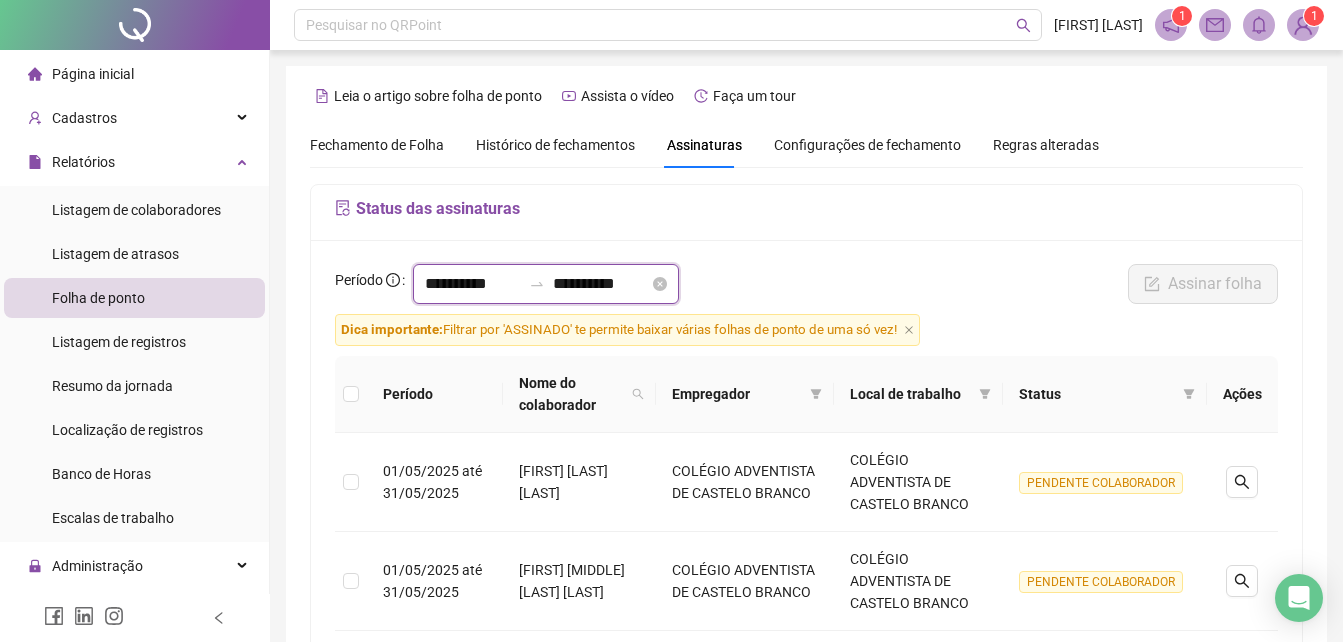 click on "**********" at bounding box center (473, 284) 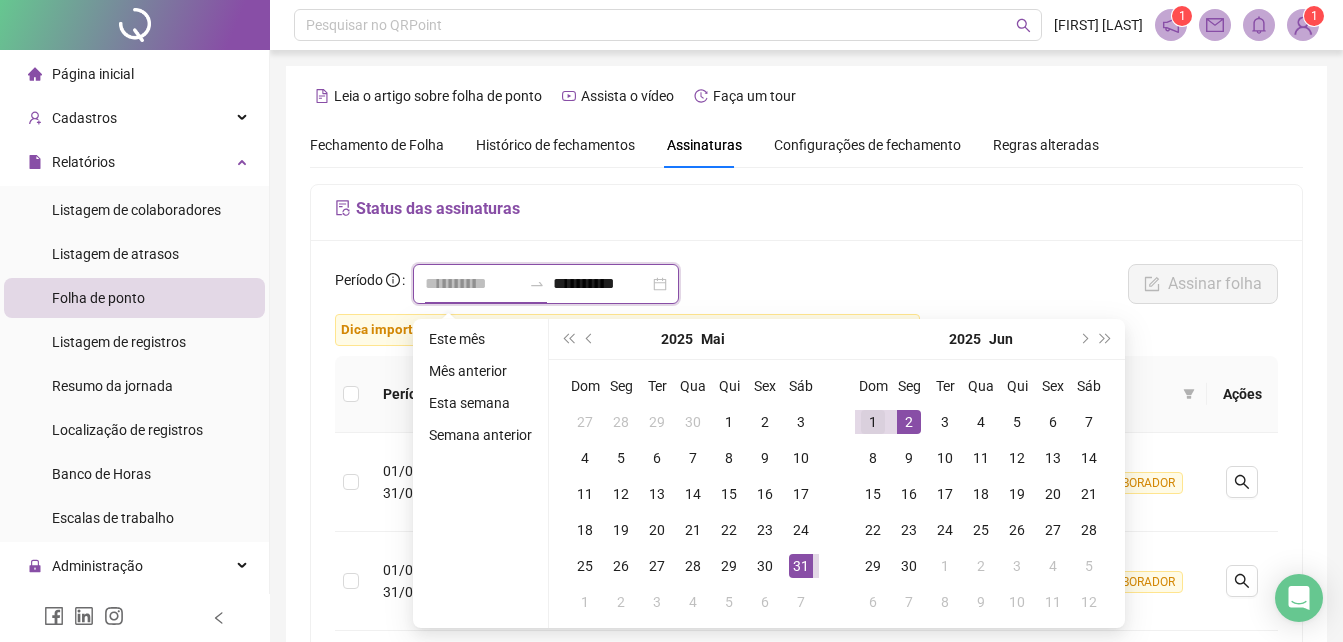 type on "**********" 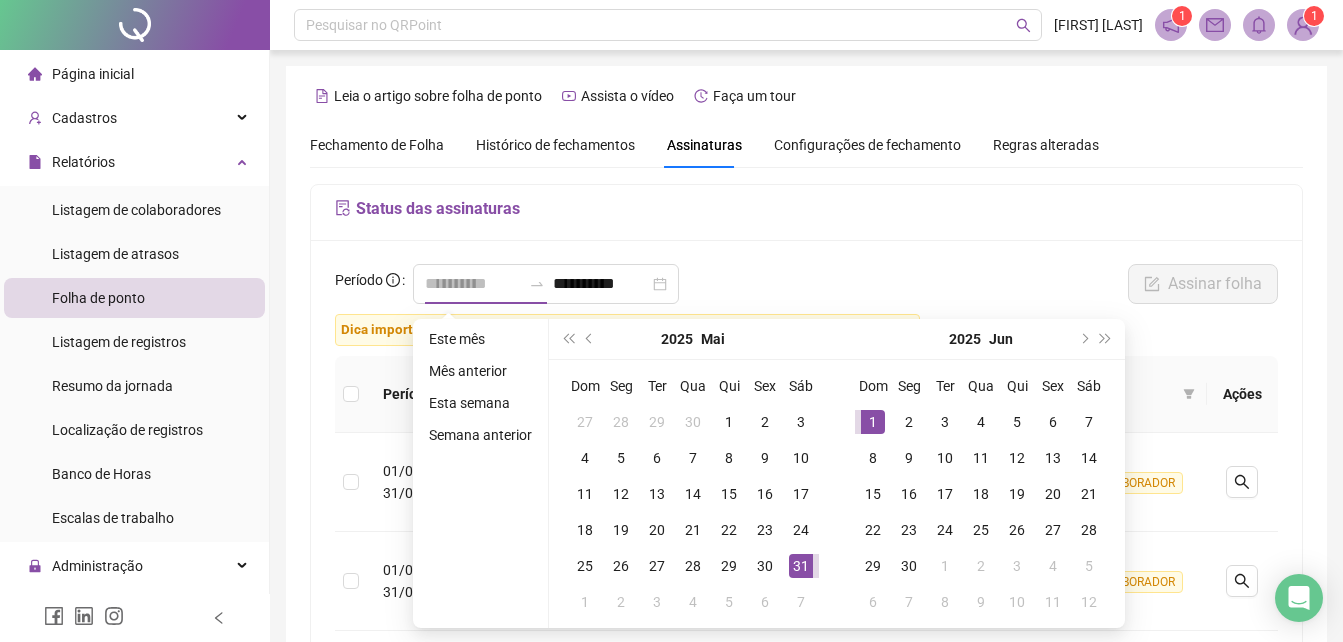 click on "1" at bounding box center (873, 422) 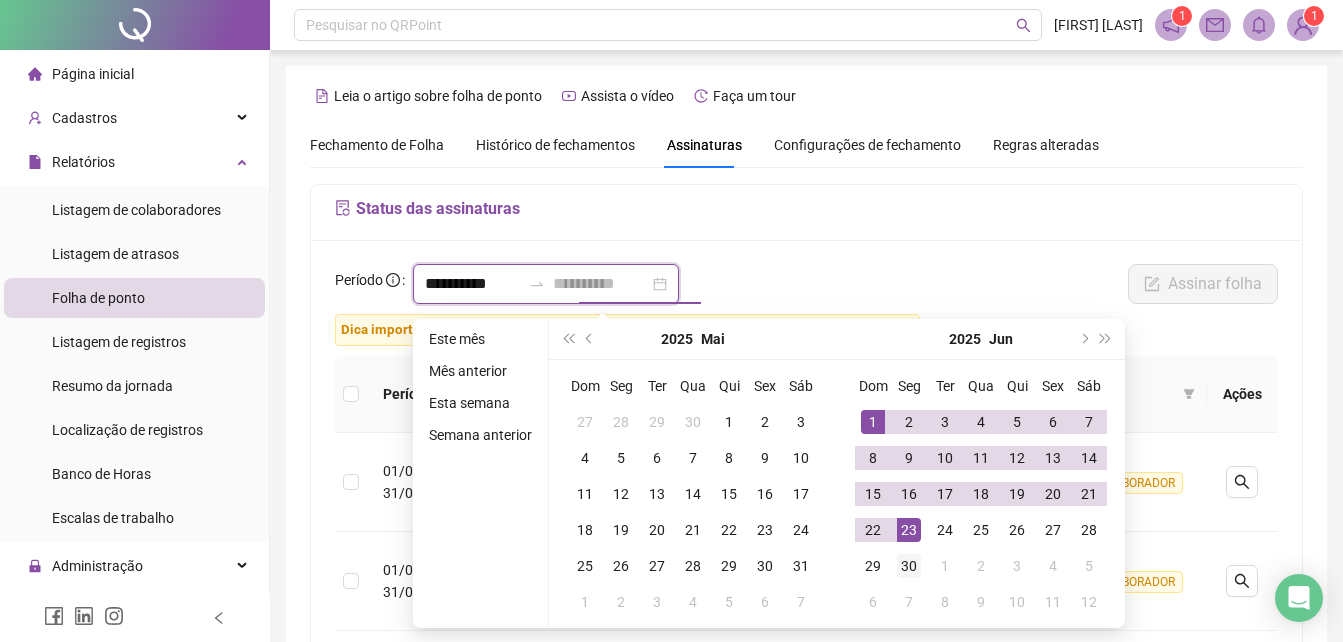 type on "**********" 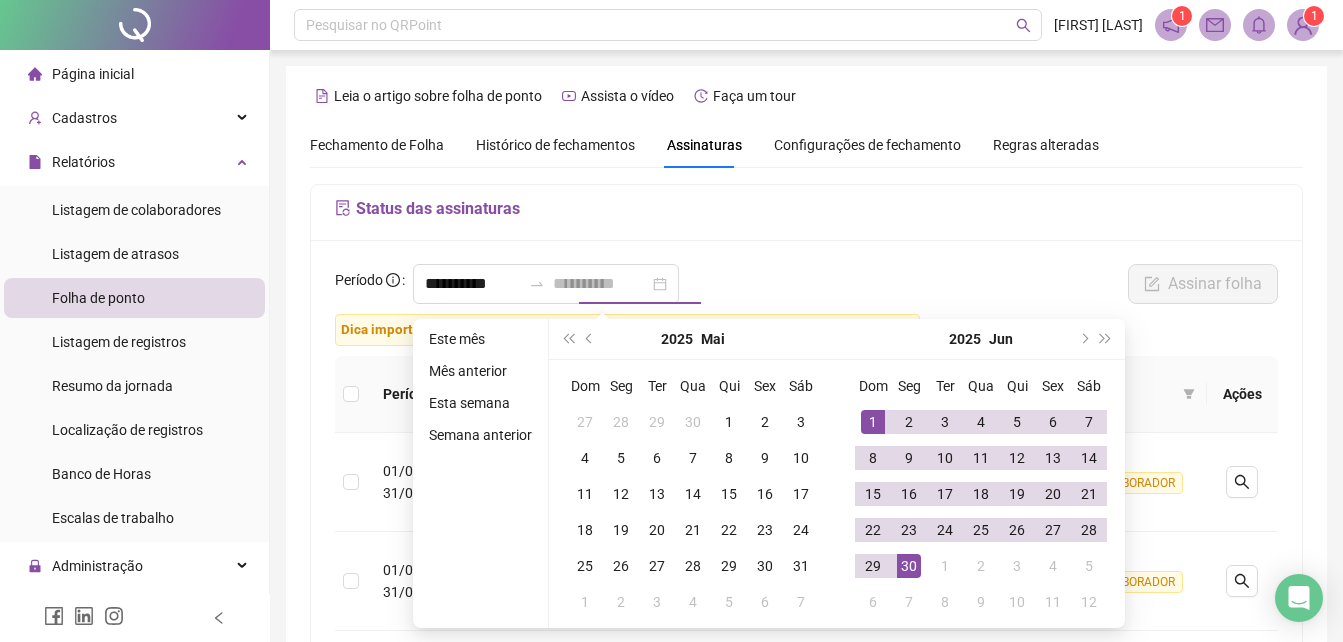 click on "30" at bounding box center [909, 566] 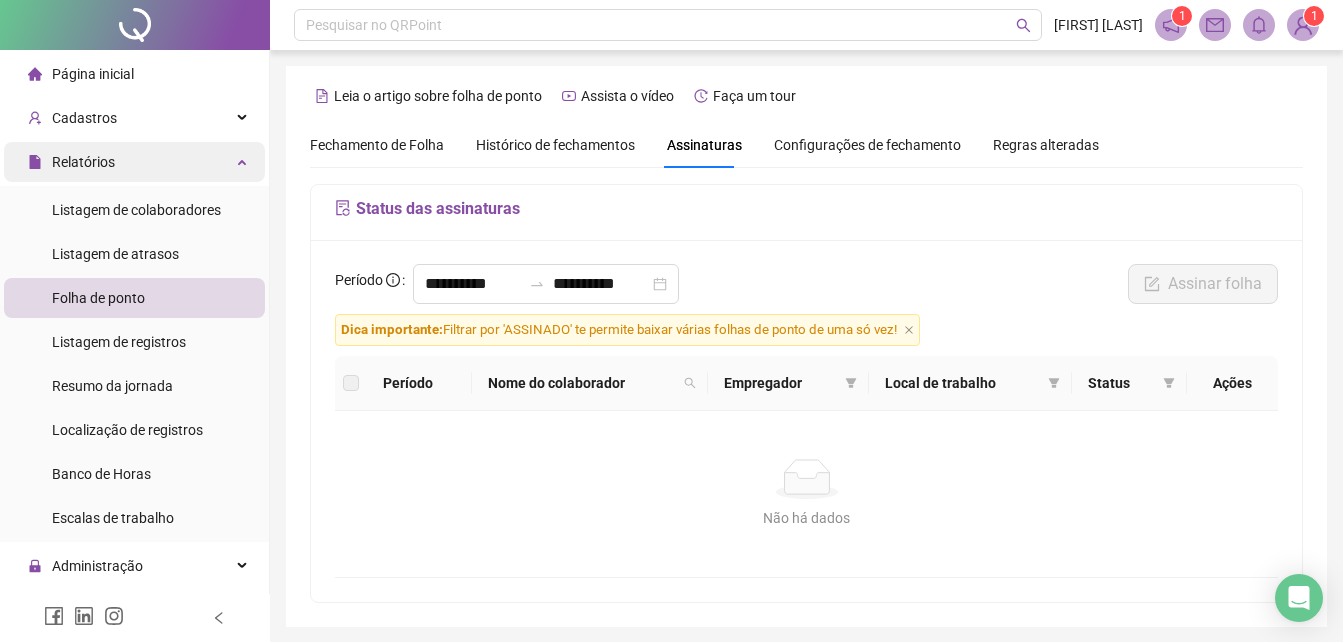 click on "Relatórios" at bounding box center (83, 162) 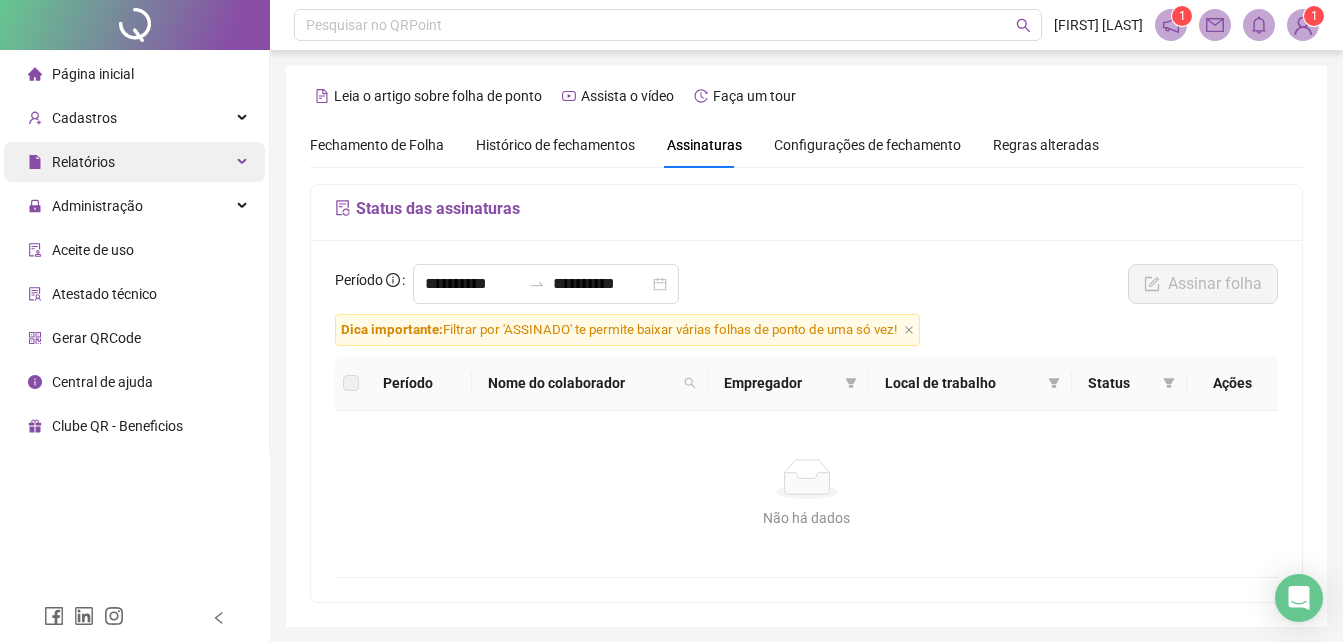 click on "Relatórios" at bounding box center [83, 162] 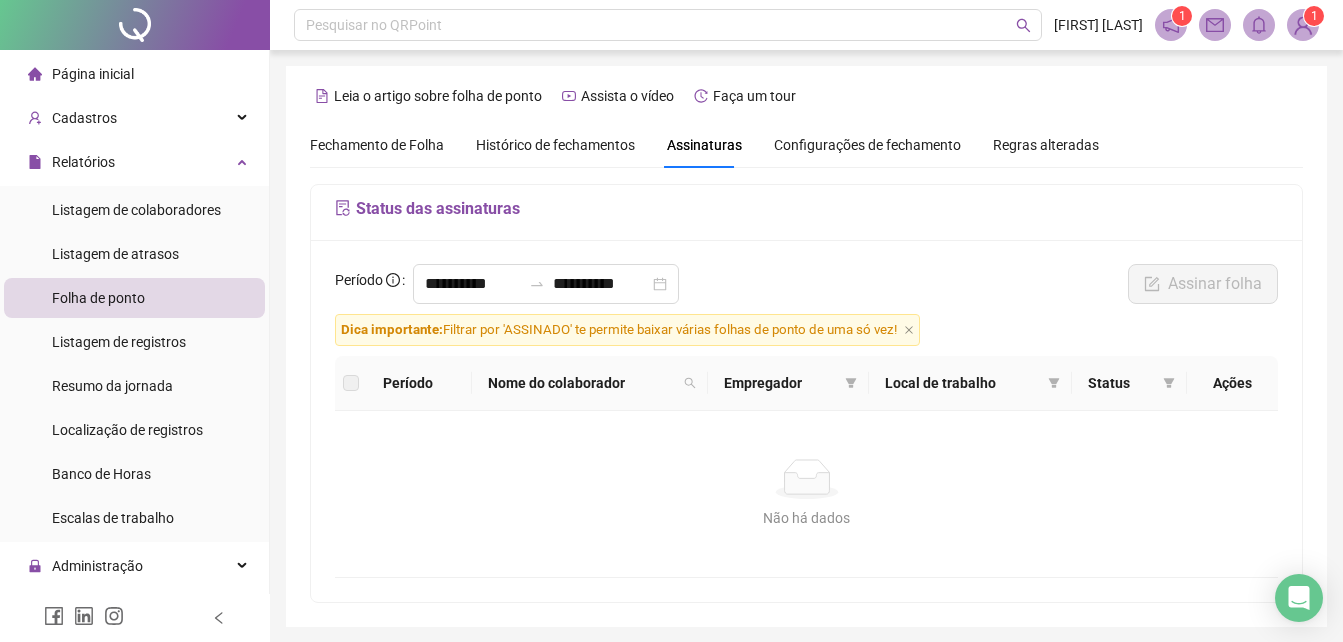 drag, startPoint x: 133, startPoint y: 296, endPoint x: 148, endPoint y: 280, distance: 21.931713 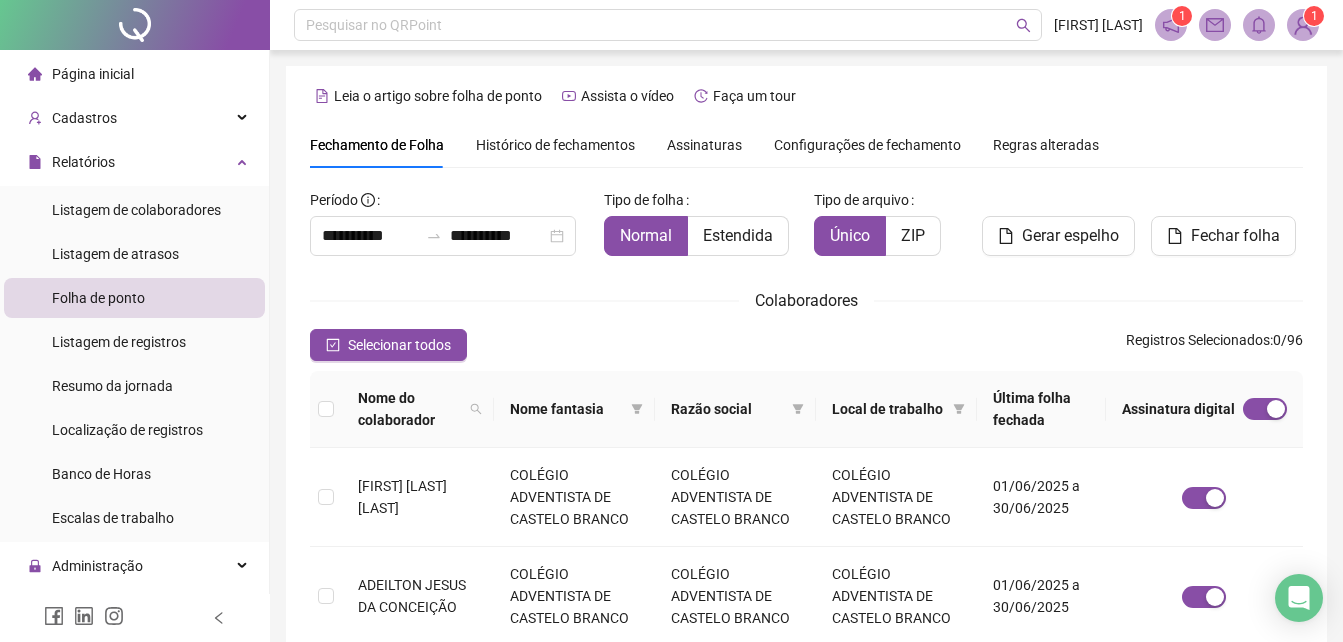 scroll, scrollTop: 89, scrollLeft: 0, axis: vertical 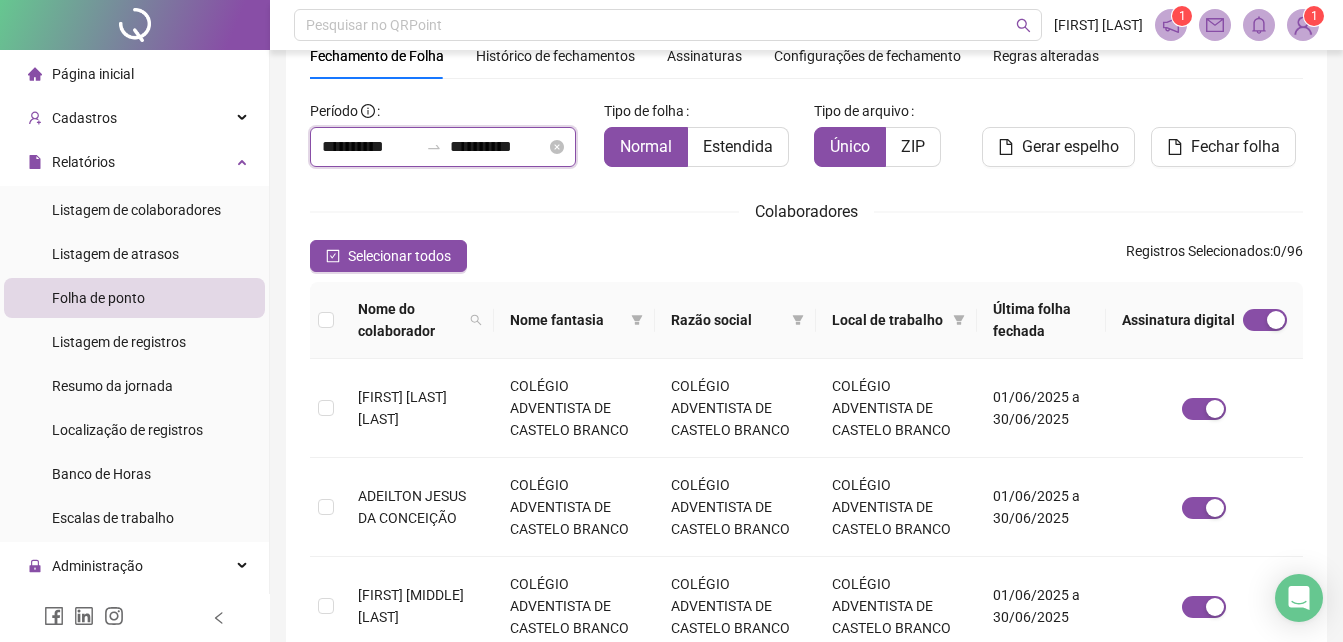 click on "**********" at bounding box center [370, 147] 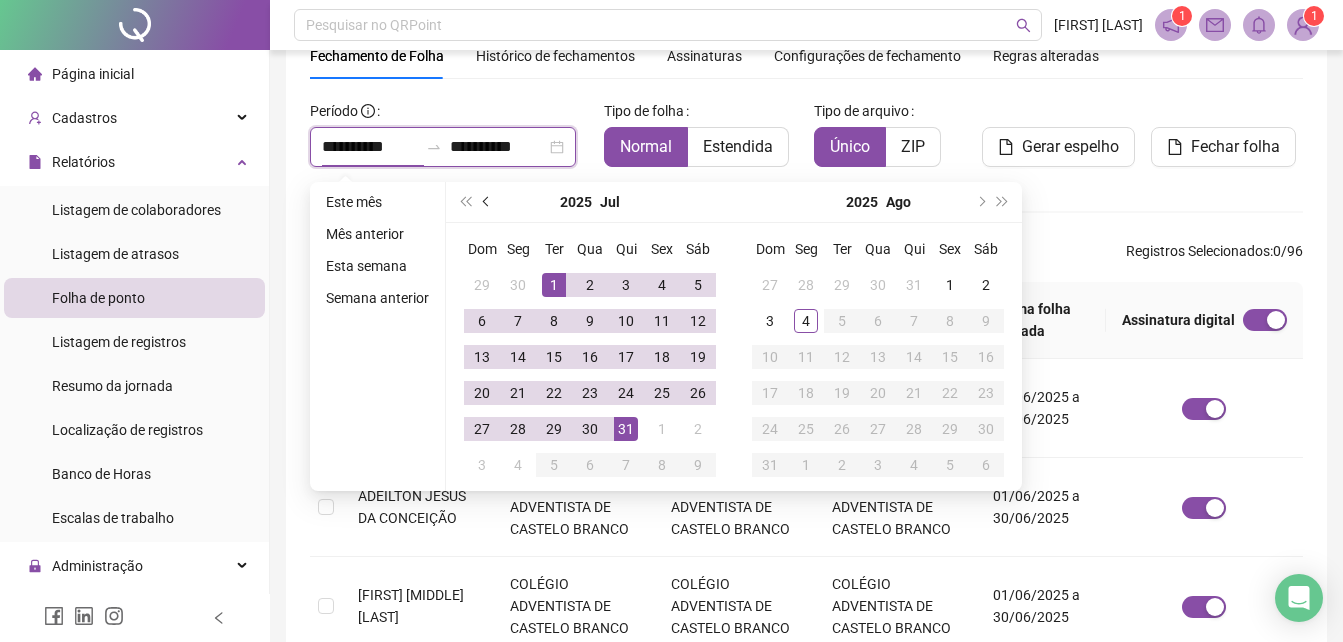 type on "**********" 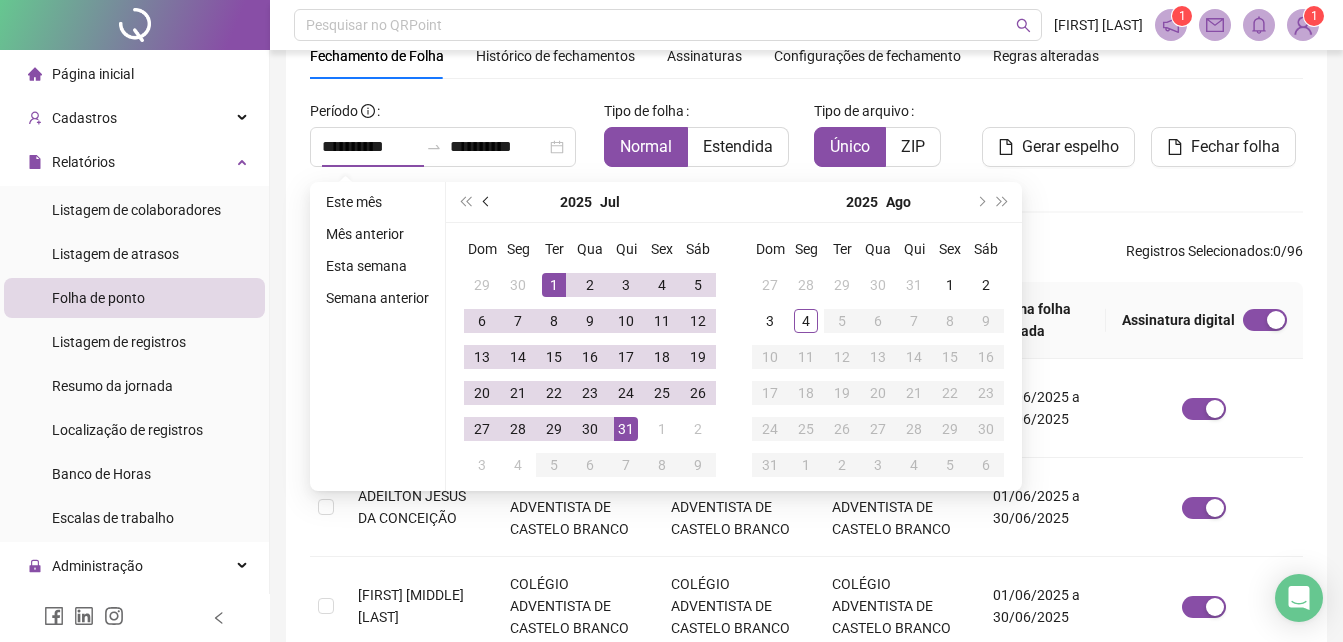 click at bounding box center (488, 202) 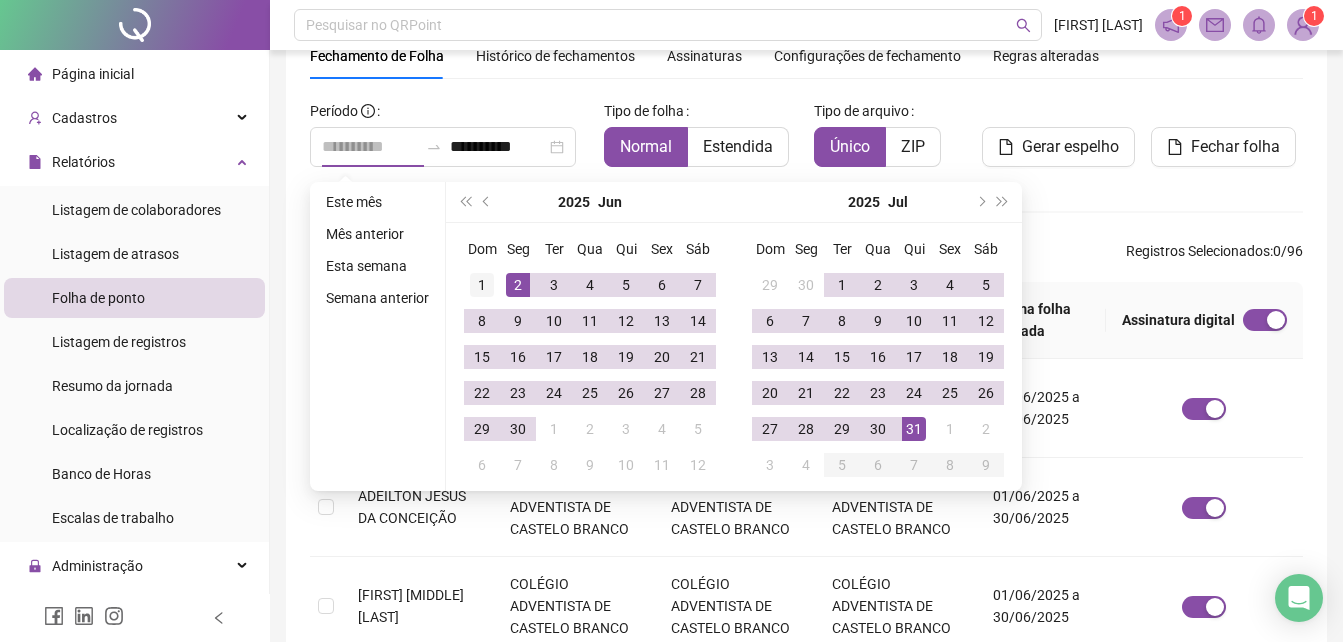 type on "**********" 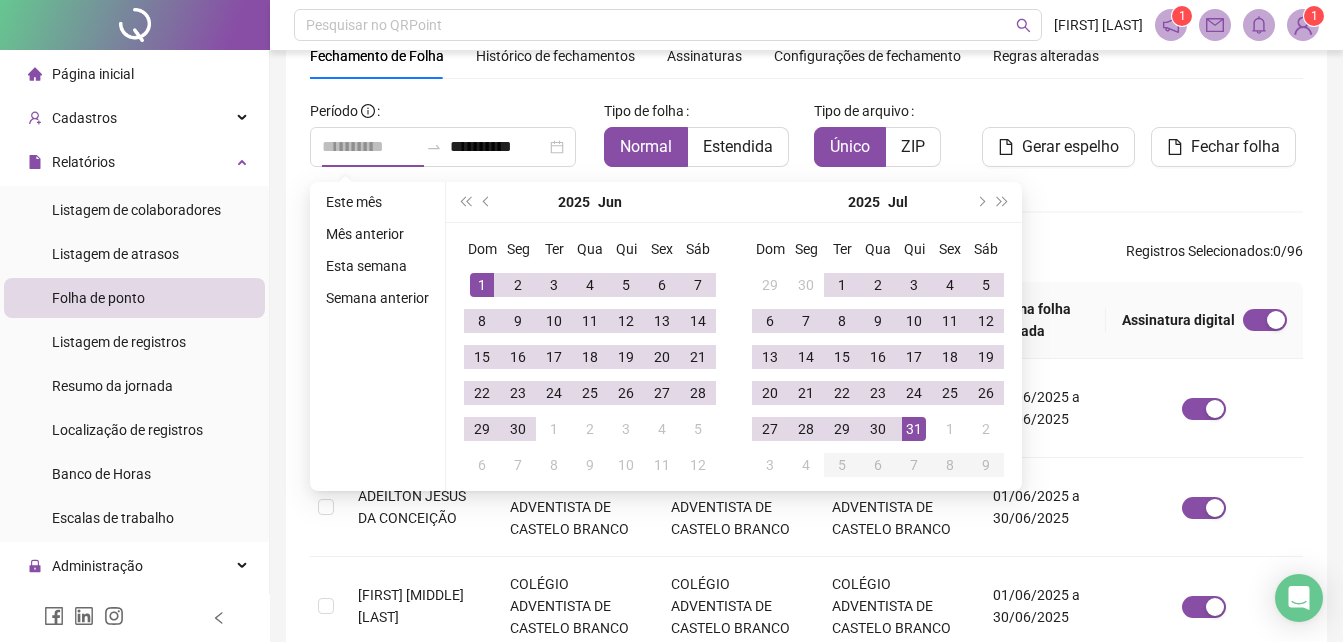 click on "1" at bounding box center [482, 285] 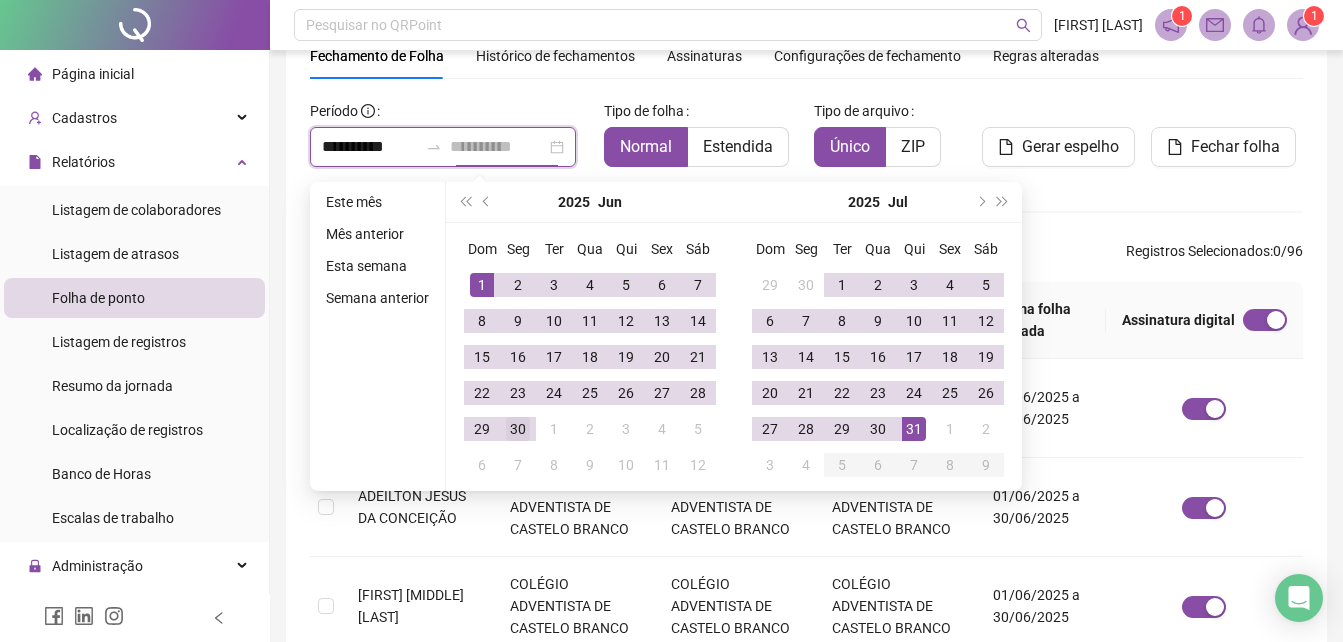 type on "**********" 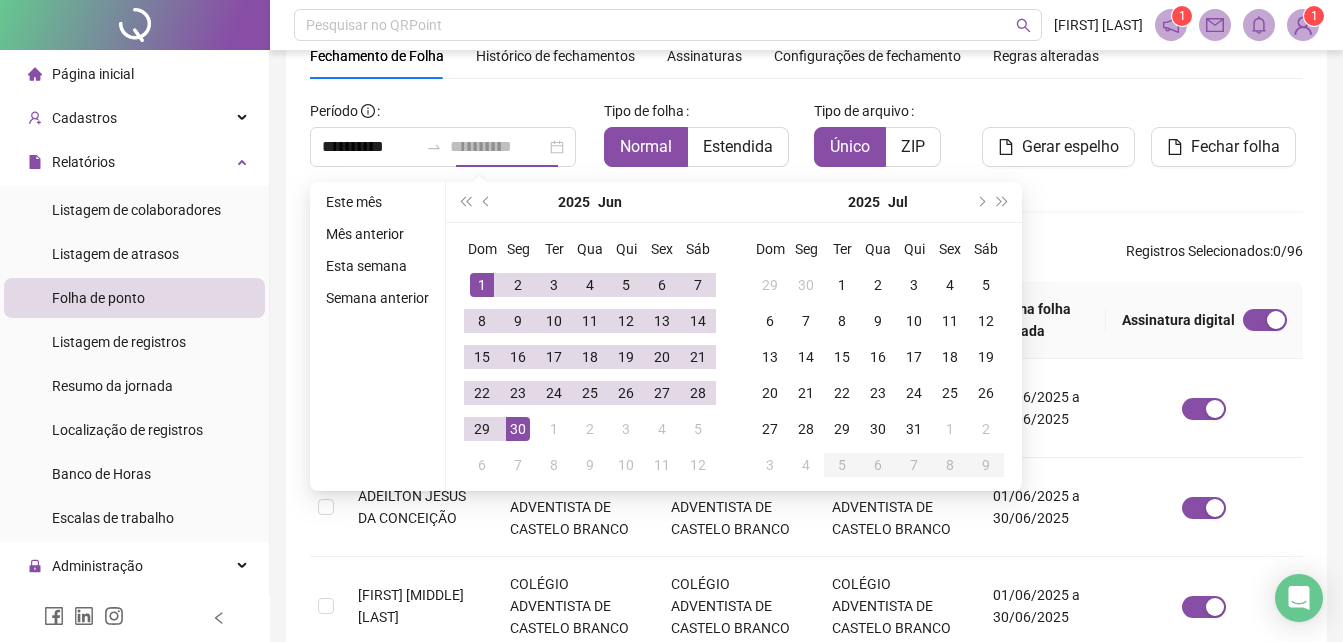 click on "30" at bounding box center (518, 429) 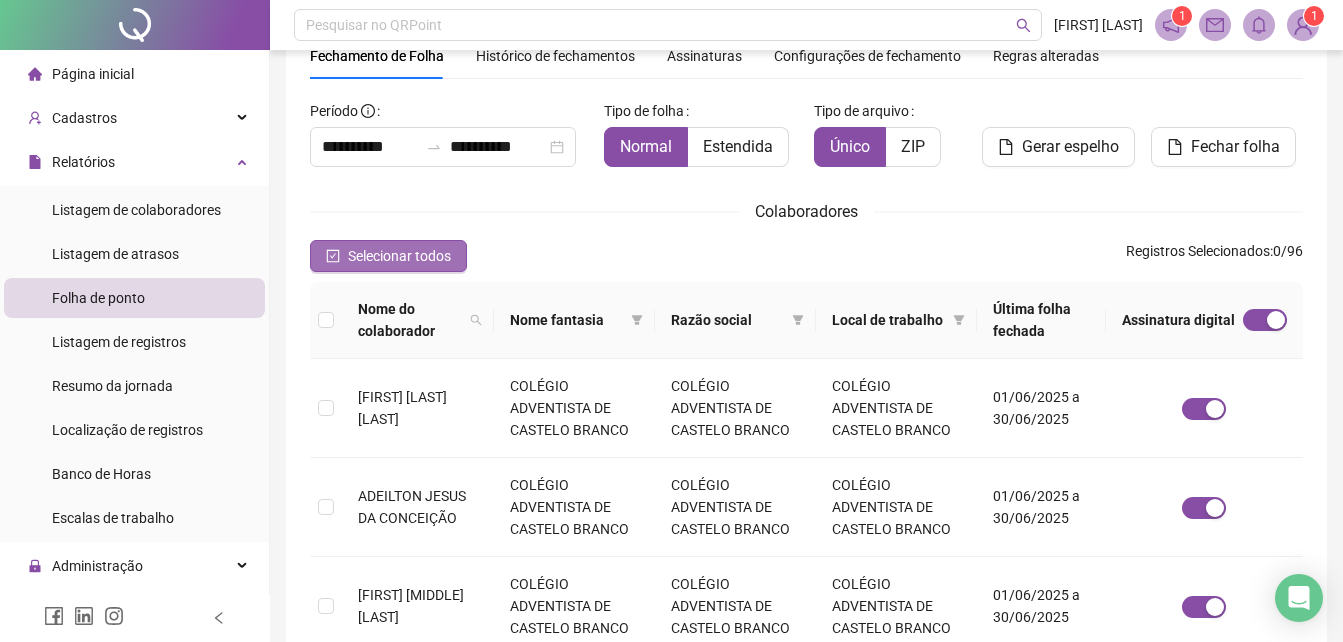 click on "Selecionar todos" at bounding box center (399, 256) 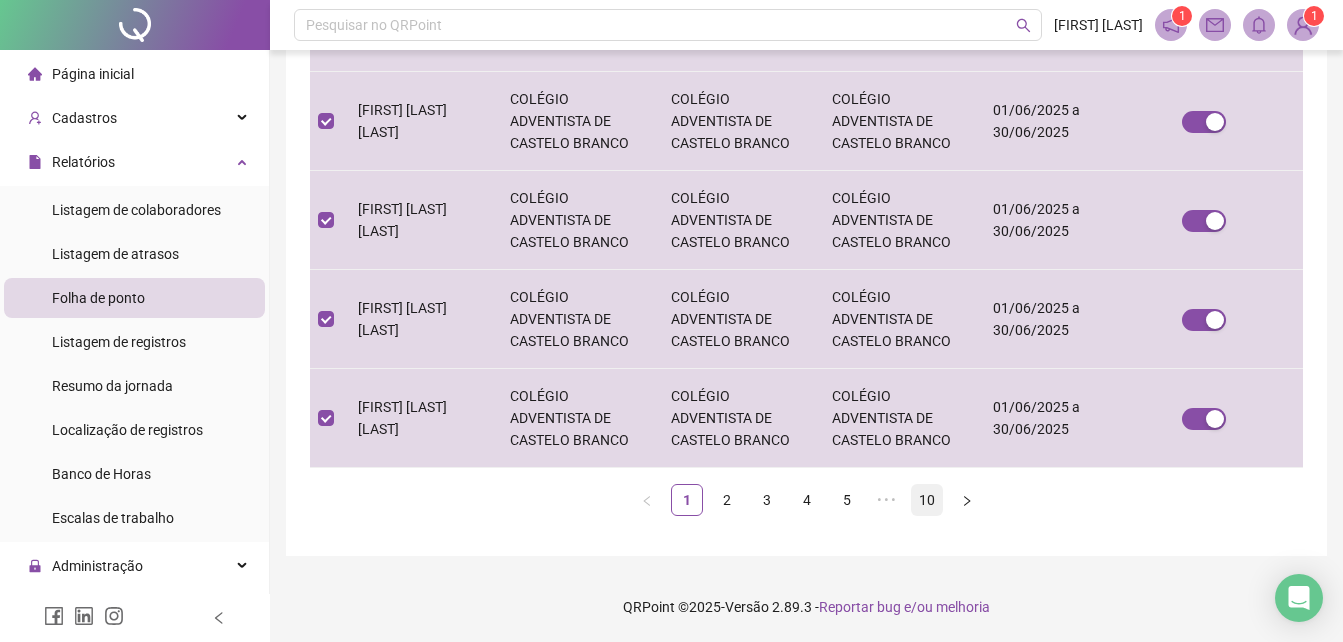 click on "10" at bounding box center [927, 500] 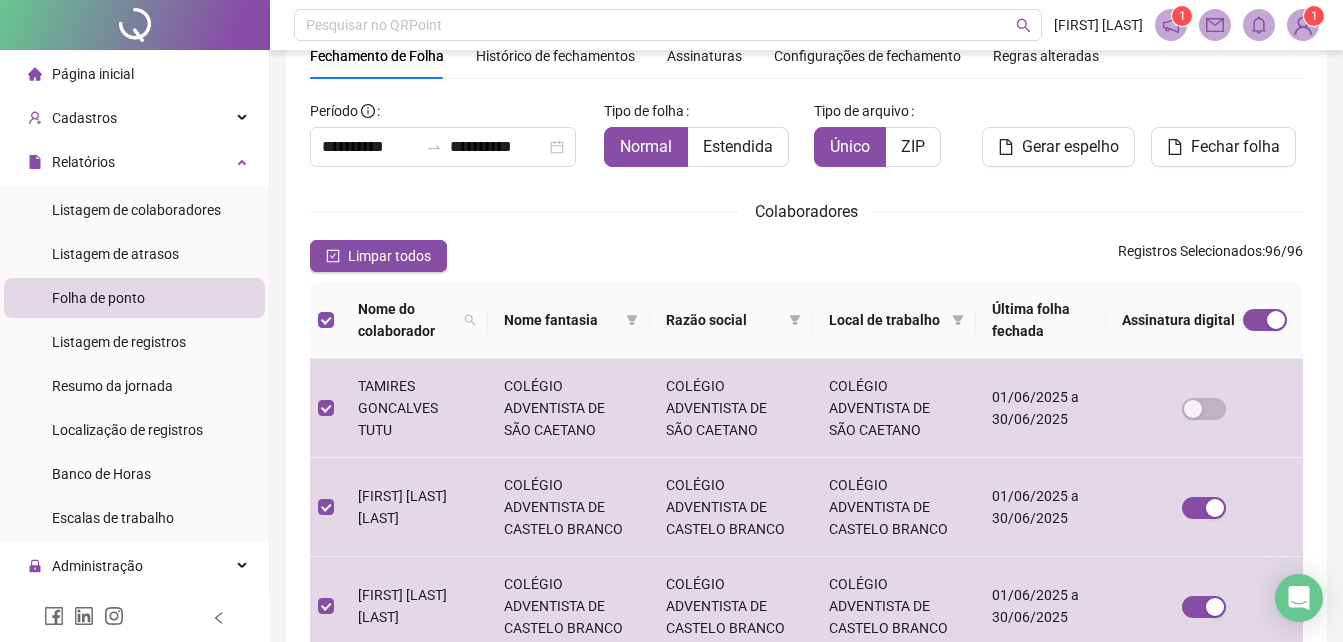 scroll, scrollTop: 0, scrollLeft: 0, axis: both 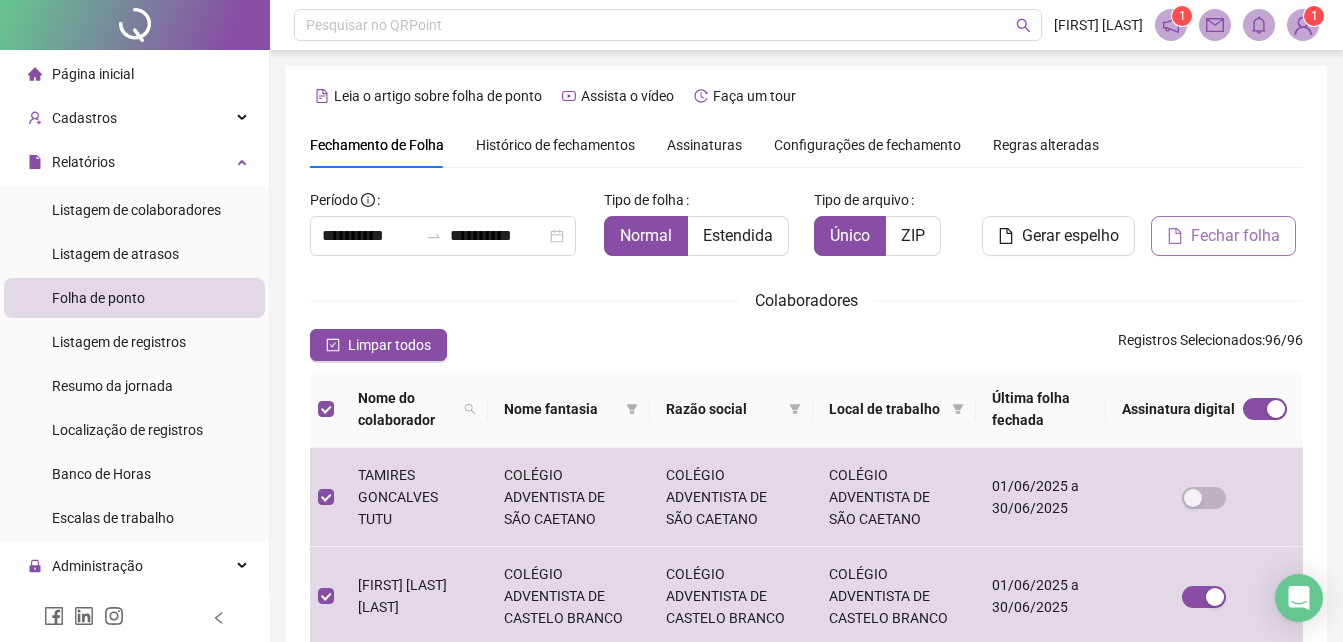click on "Fechar folha" at bounding box center (1235, 236) 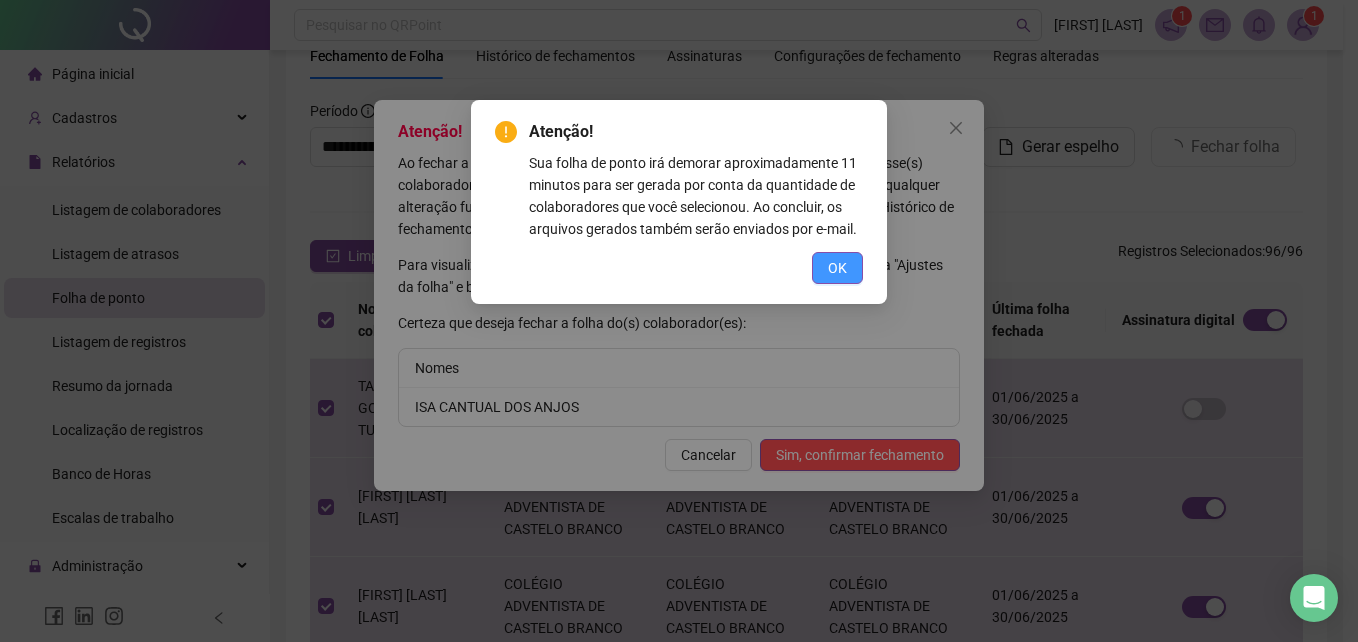 click on "OK" at bounding box center [837, 268] 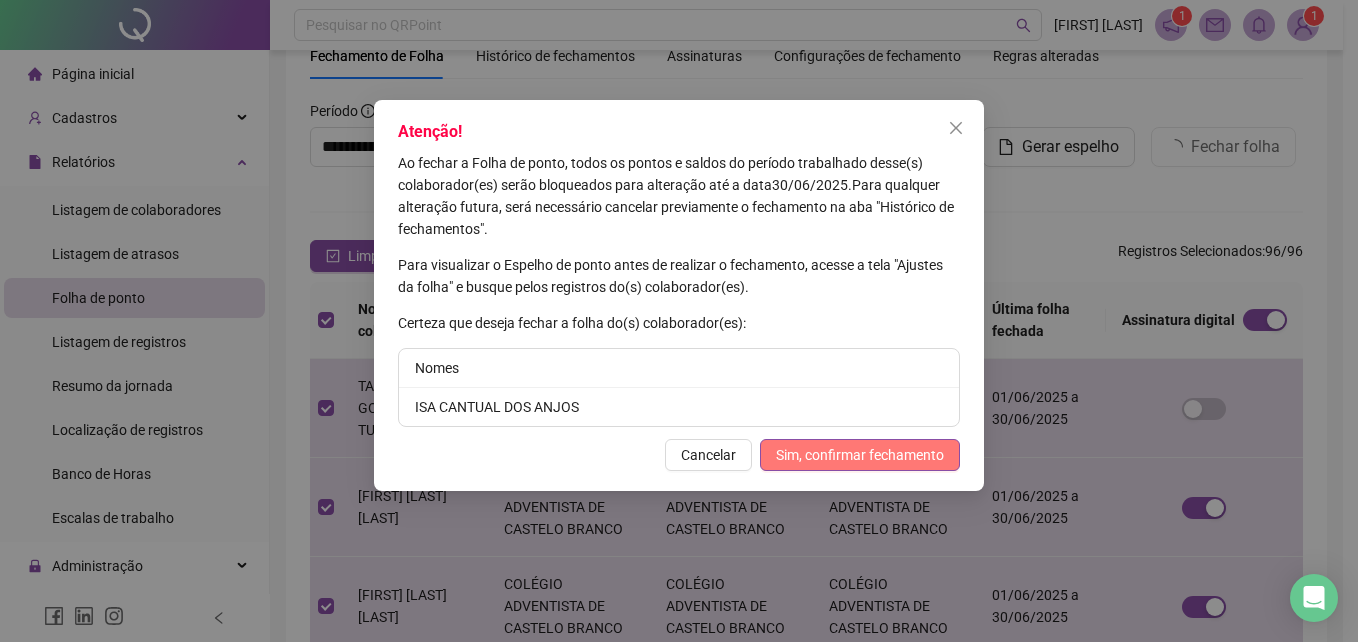 click on "Sim, confirmar fechamento" at bounding box center (860, 455) 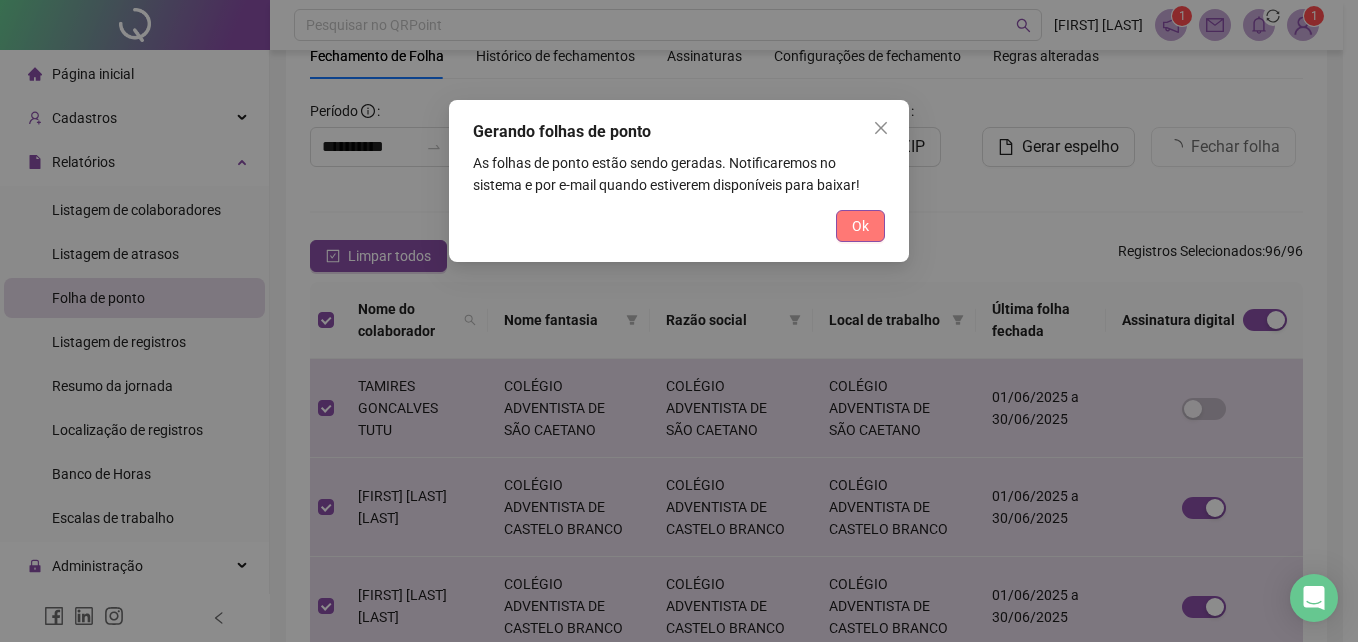 click on "Ok" at bounding box center (860, 226) 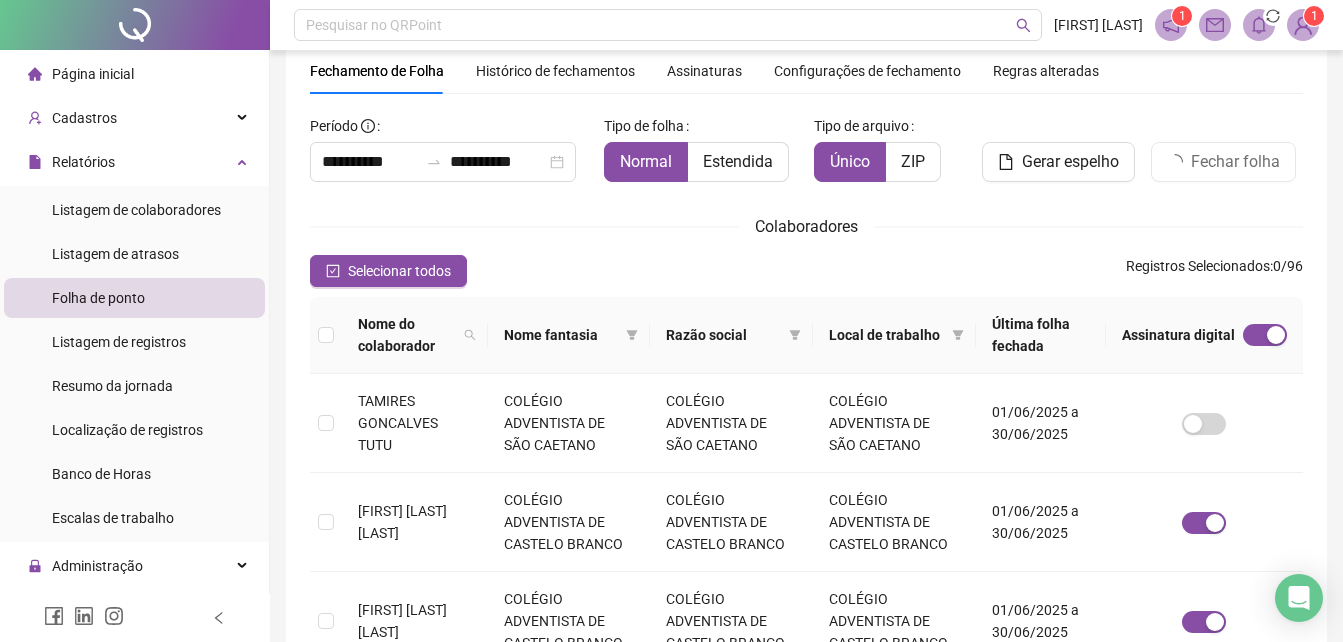 scroll, scrollTop: 89, scrollLeft: 0, axis: vertical 